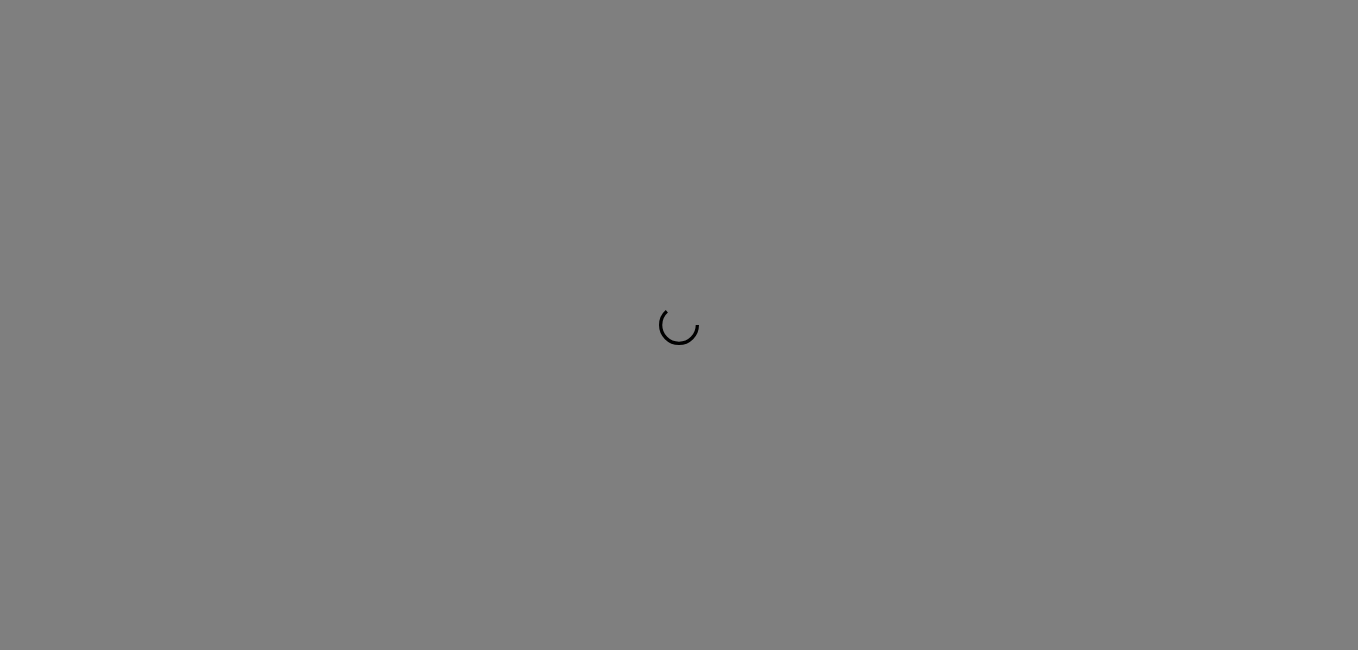 scroll, scrollTop: 0, scrollLeft: 0, axis: both 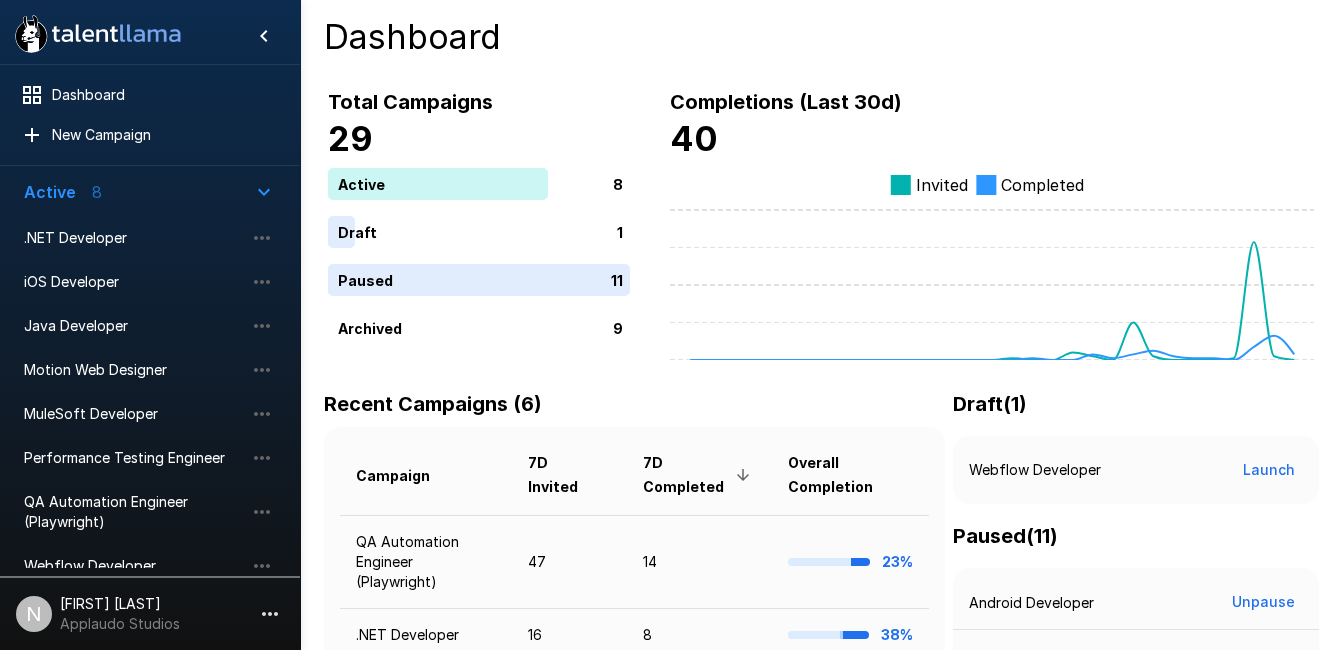 click on "MuleSoft Developer" at bounding box center [150, 414] 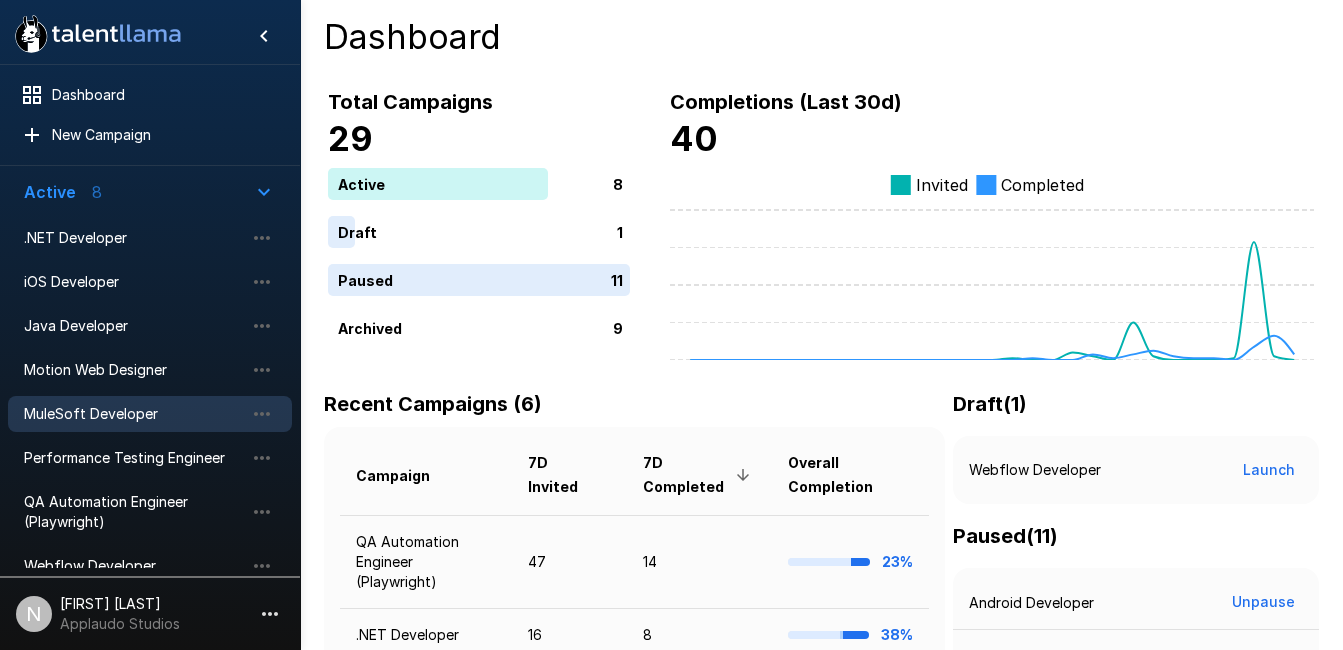click on "MuleSoft Developer" at bounding box center (150, 414) 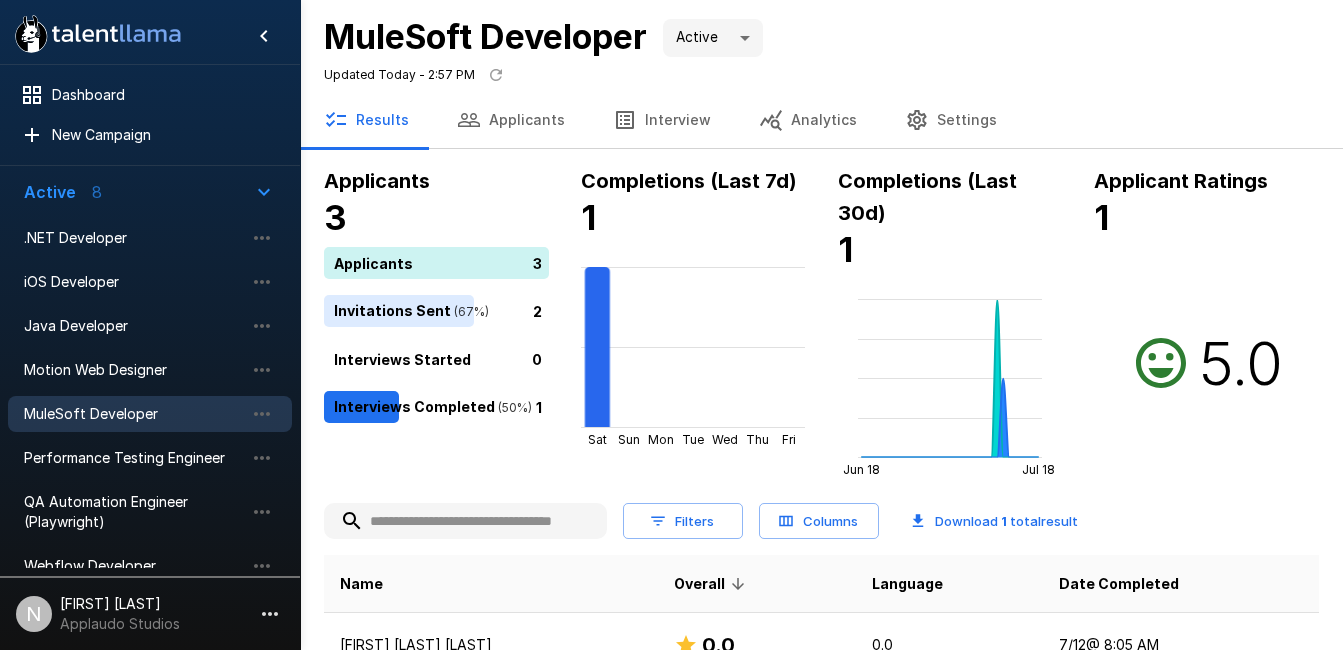 click on "Applicants" at bounding box center [511, 120] 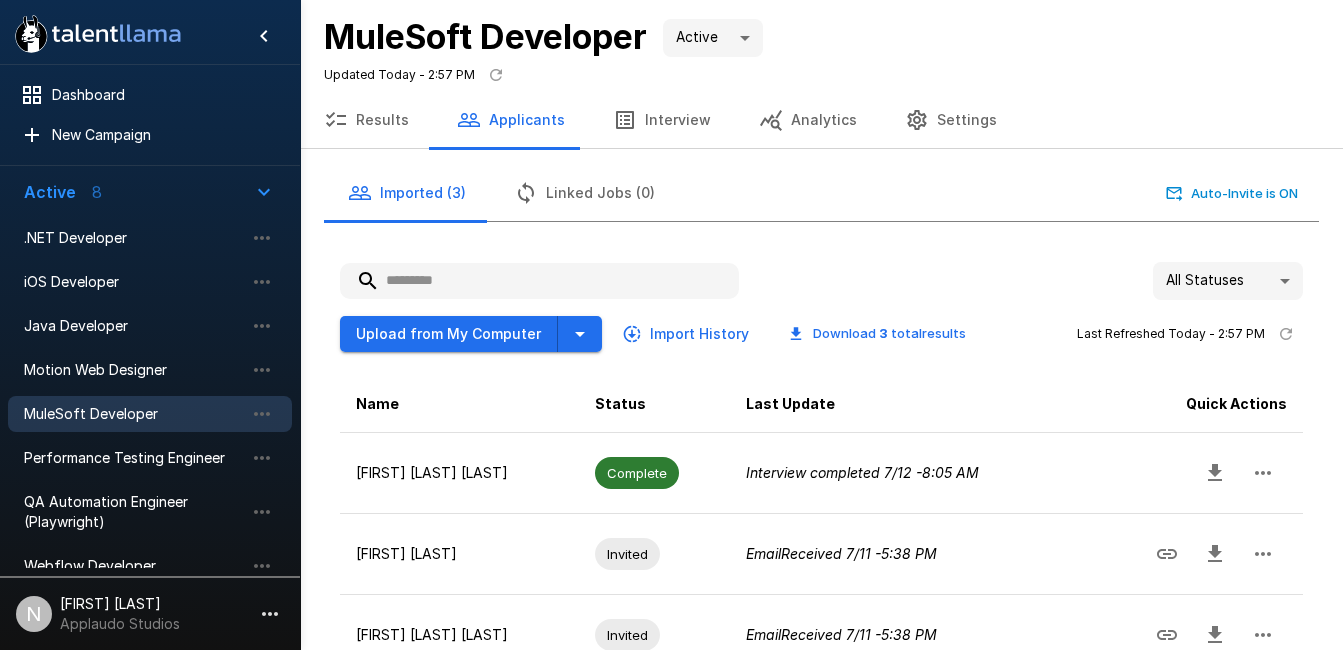 scroll, scrollTop: 125, scrollLeft: 0, axis: vertical 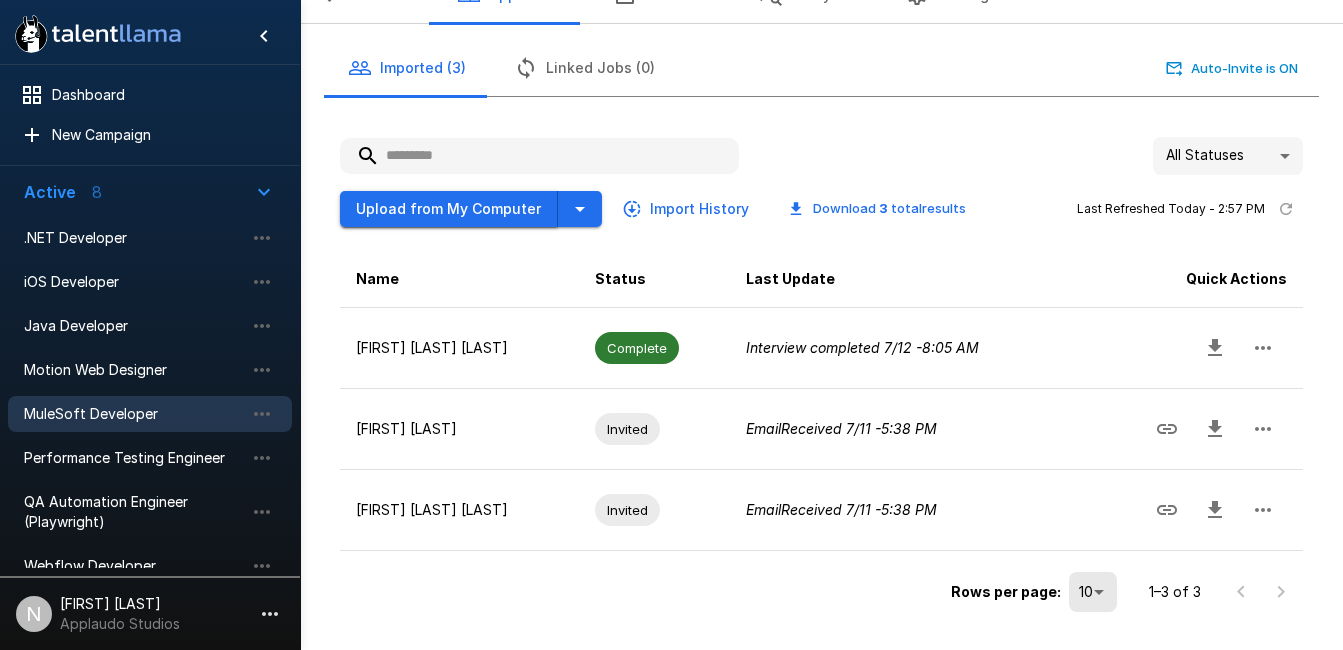 click on "Upload from My Computer" at bounding box center [449, 209] 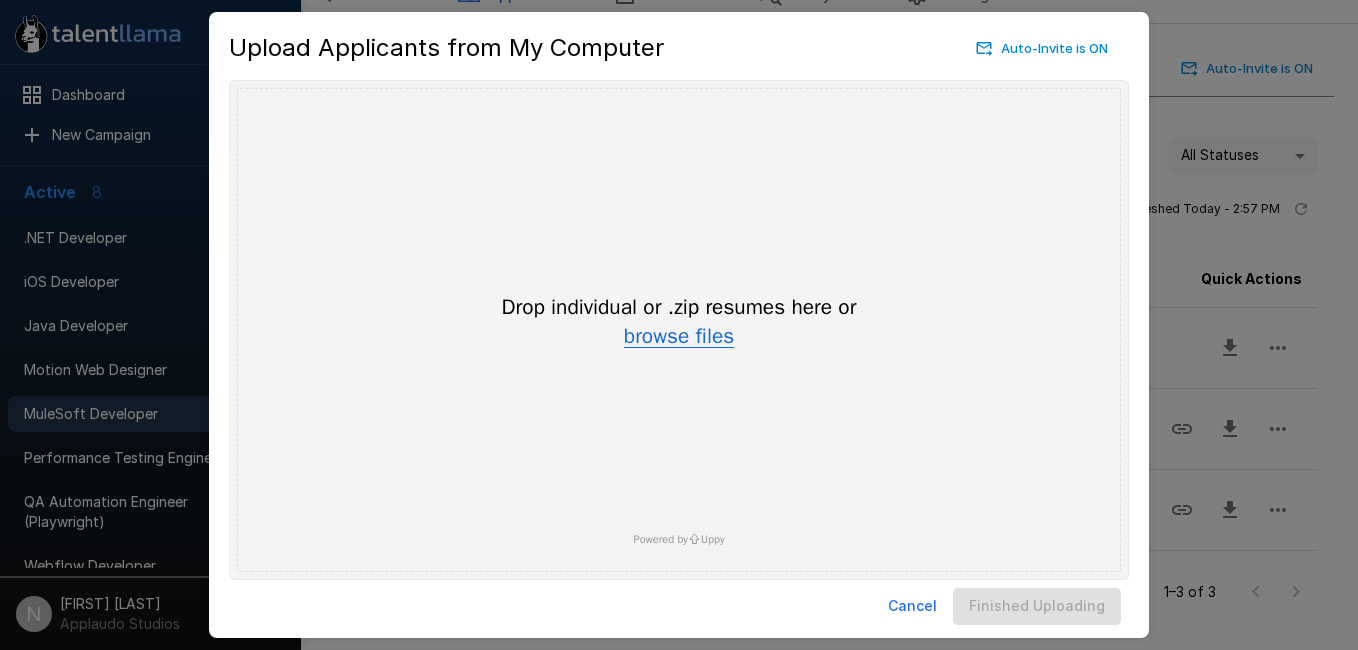 click on "browse files" at bounding box center (679, 337) 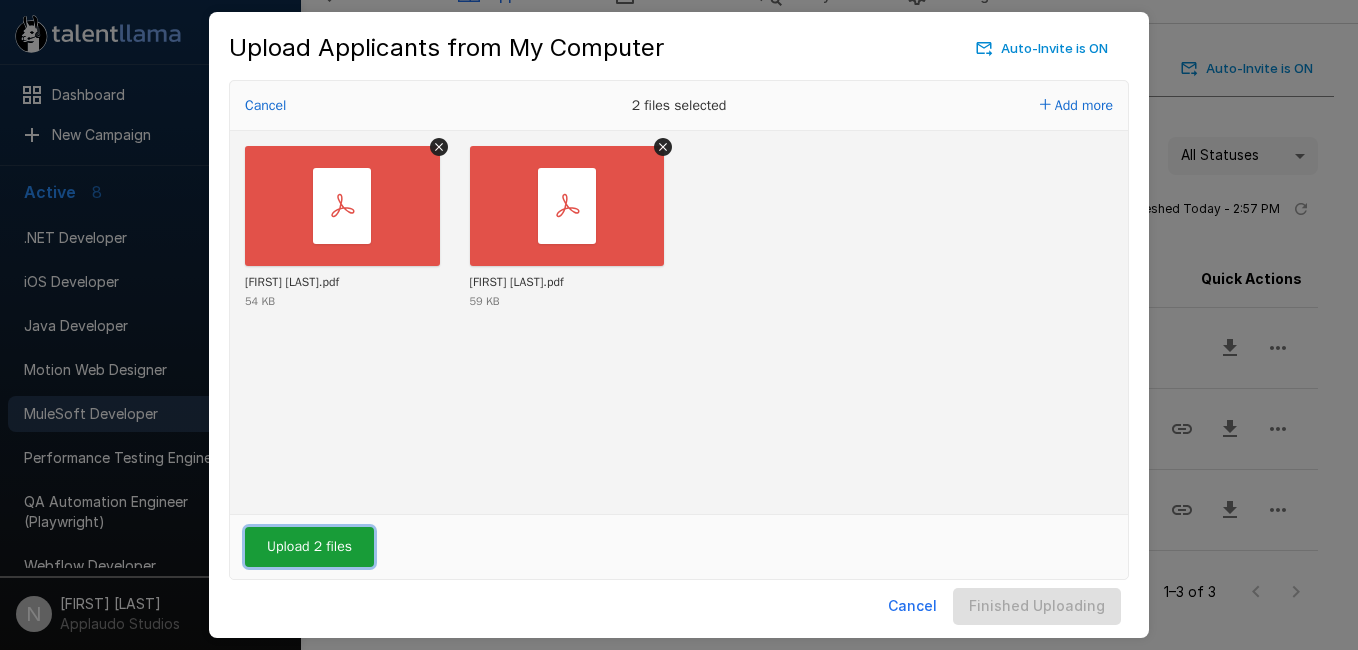 click on "Upload 2 files" at bounding box center [309, 547] 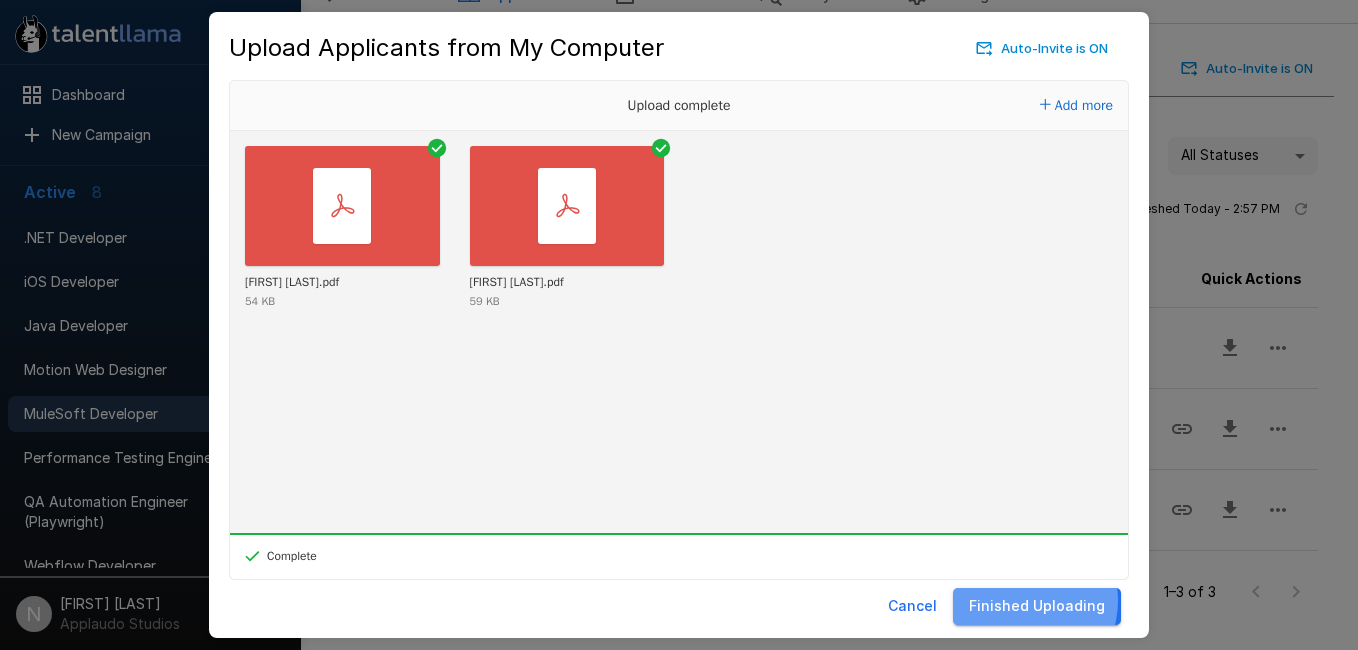 click on "Finished Uploading" at bounding box center (1037, 606) 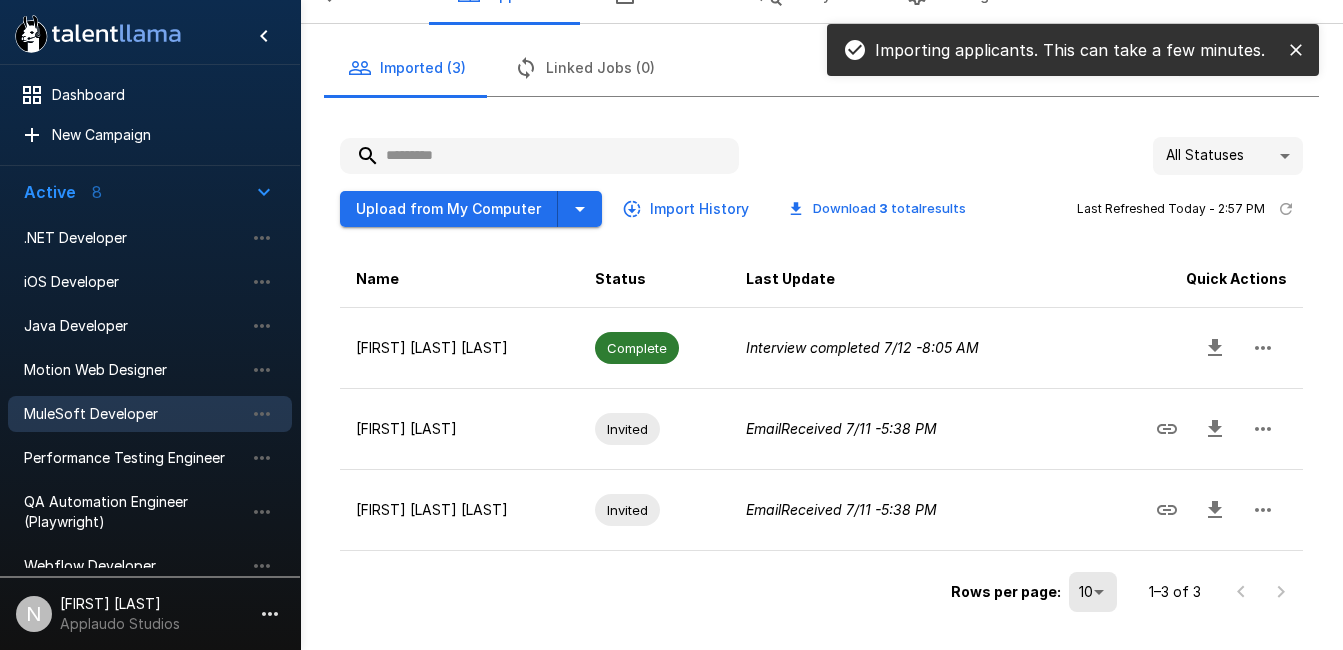 click 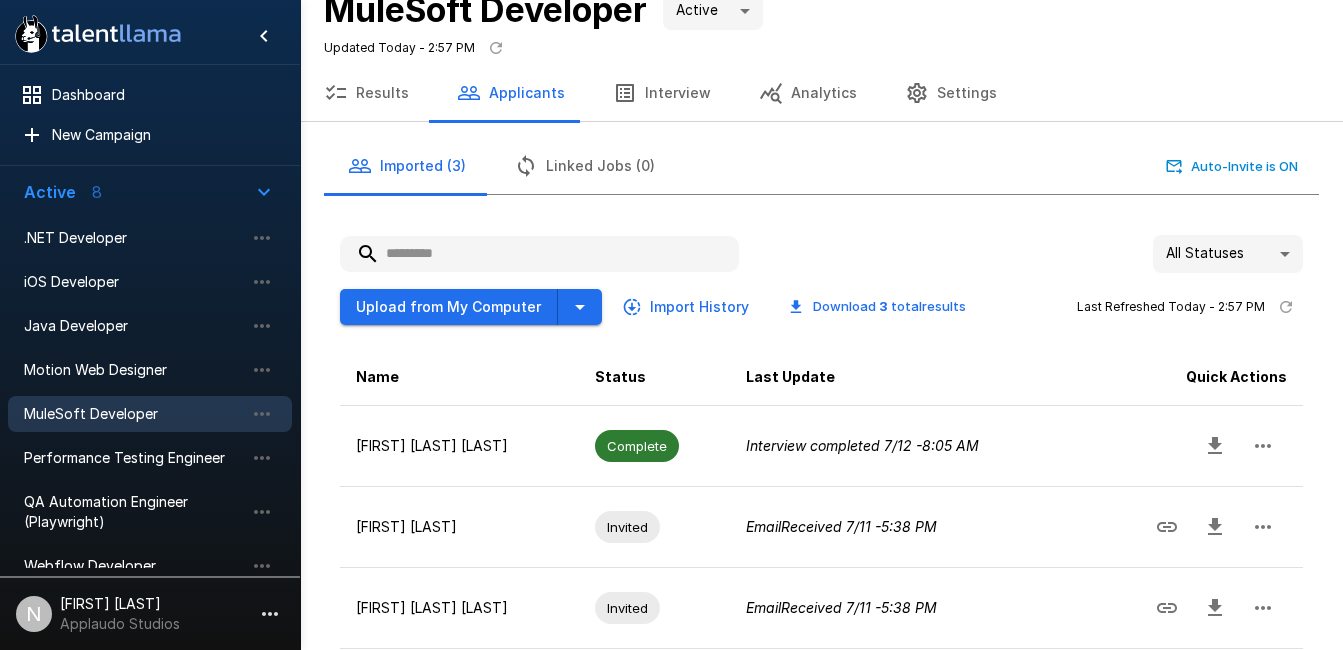 scroll, scrollTop: 26, scrollLeft: 0, axis: vertical 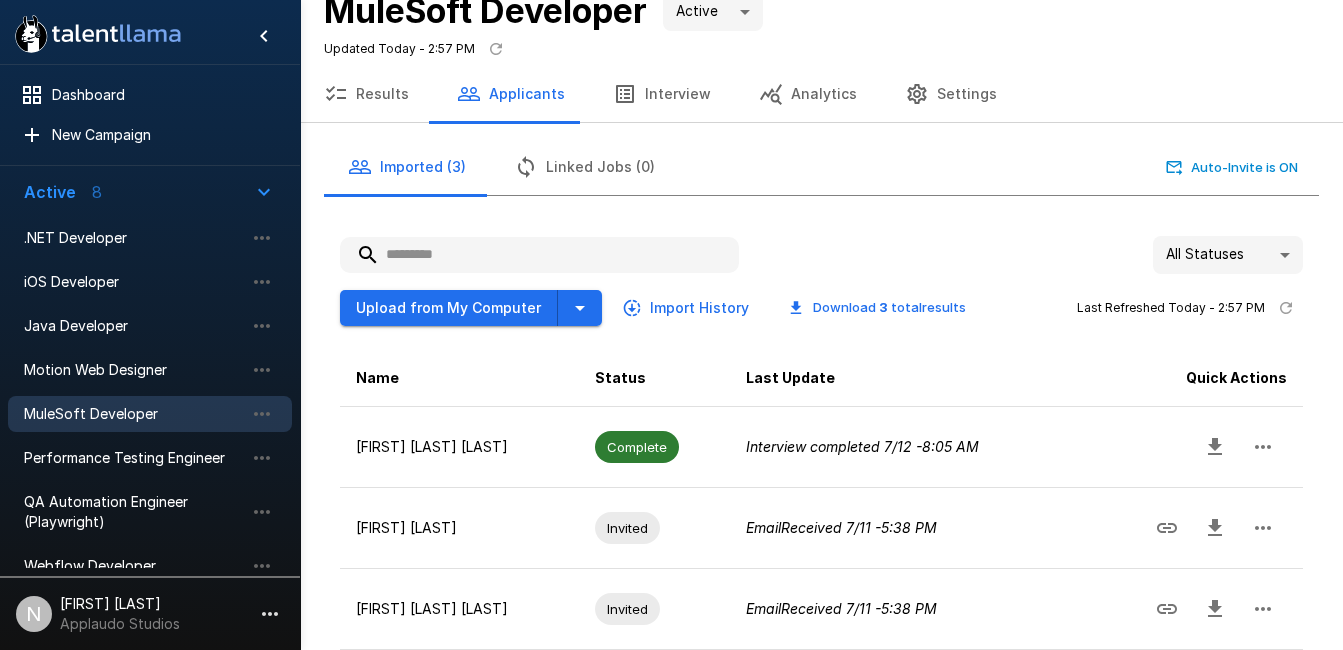 click on "Settings" at bounding box center [951, 94] 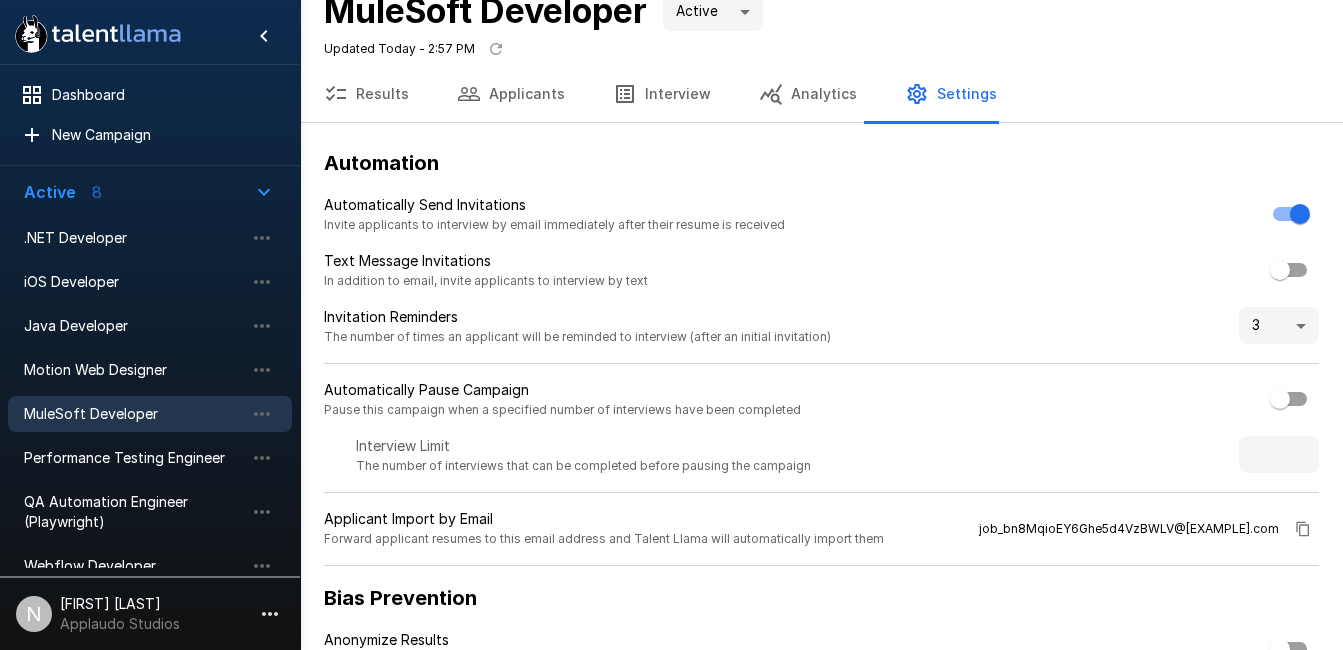 click on "Applicants" at bounding box center [511, 94] 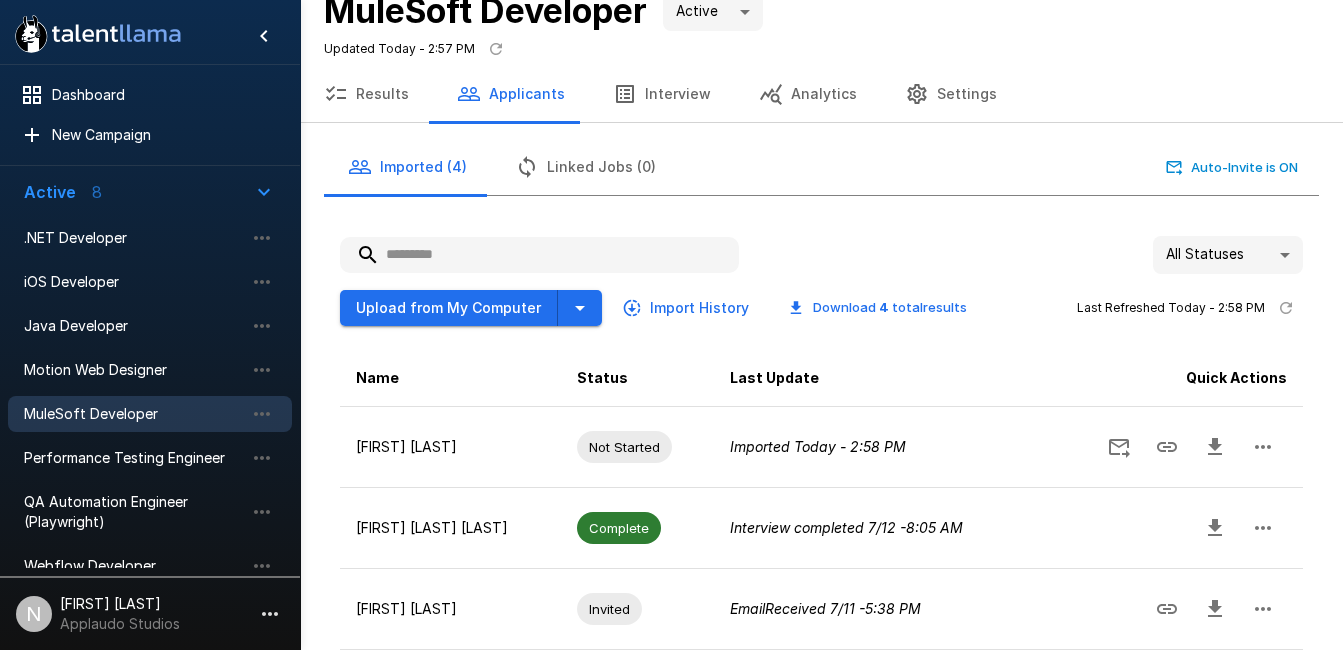 scroll, scrollTop: 206, scrollLeft: 0, axis: vertical 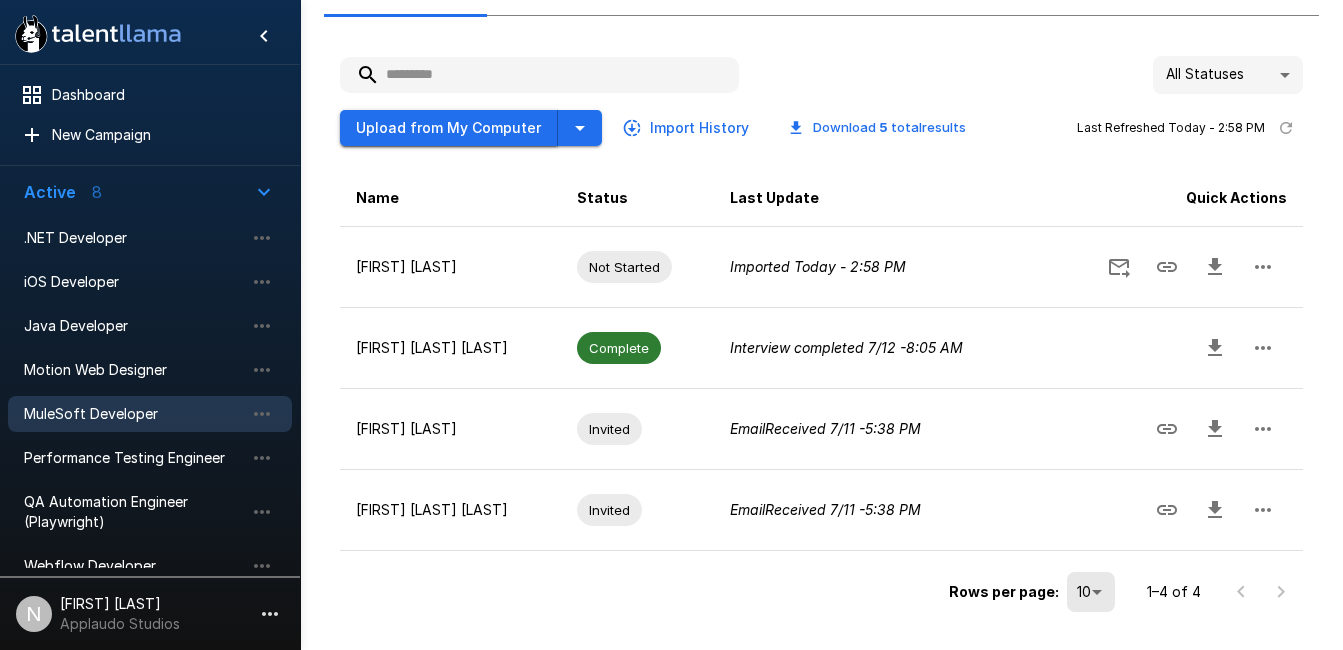 click on "Upload from My Computer" at bounding box center [449, 128] 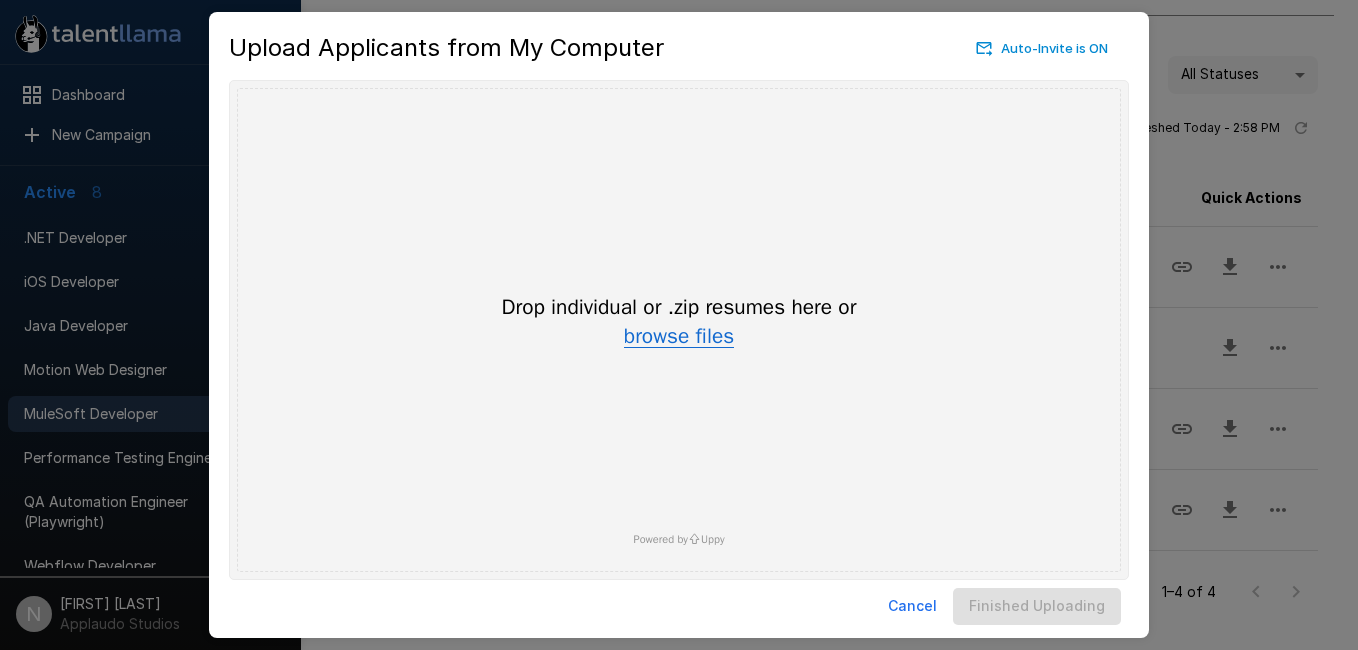 click on "browse files" at bounding box center [679, 337] 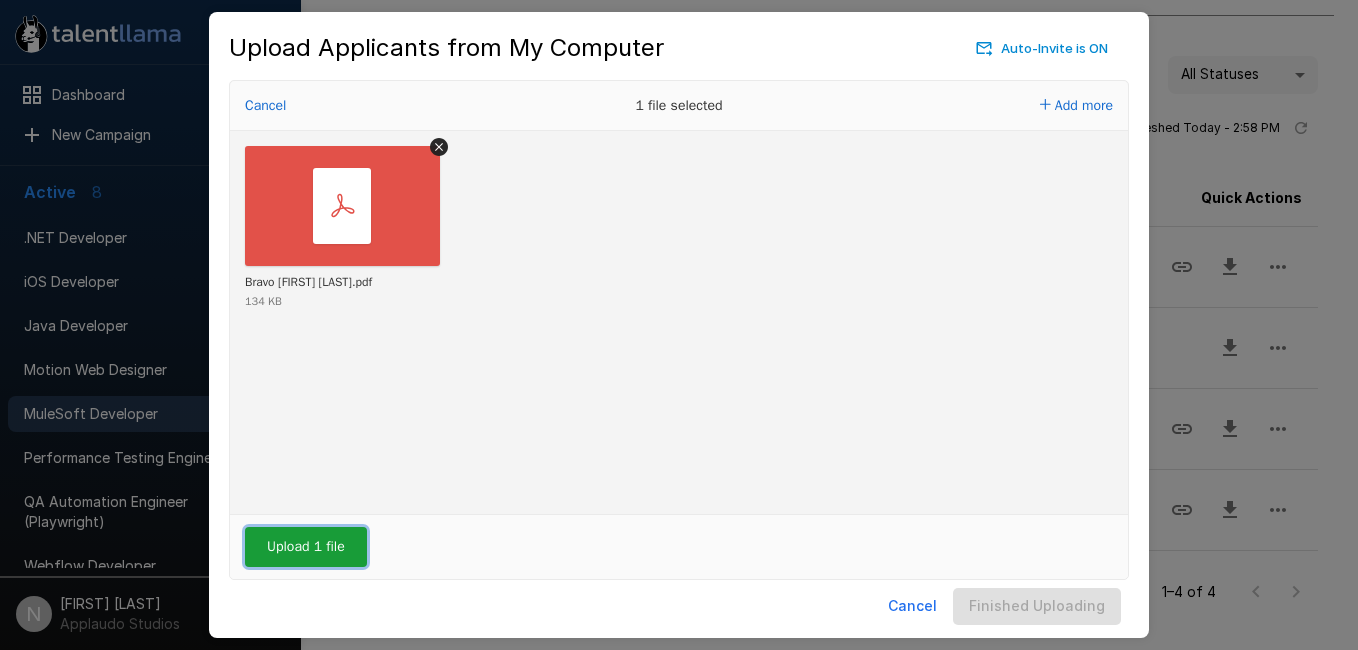 click on "Upload 1 file" at bounding box center (306, 547) 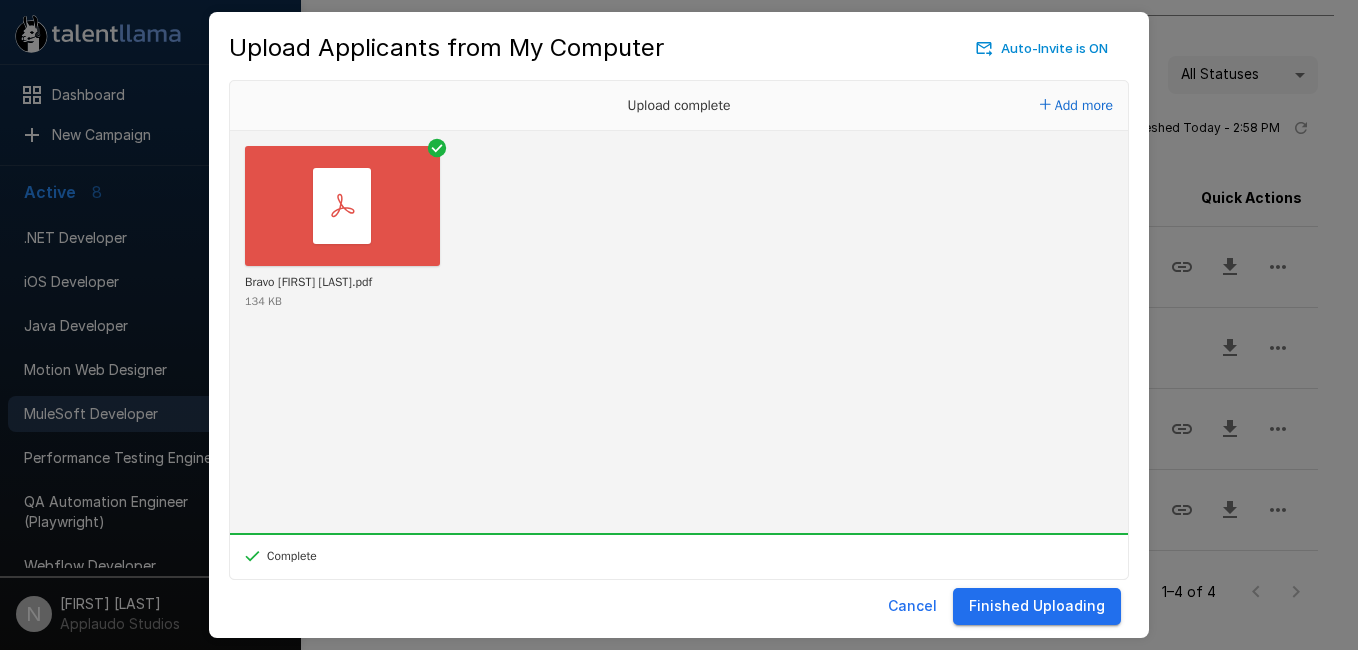 click on "Finished Uploading" at bounding box center [1037, 606] 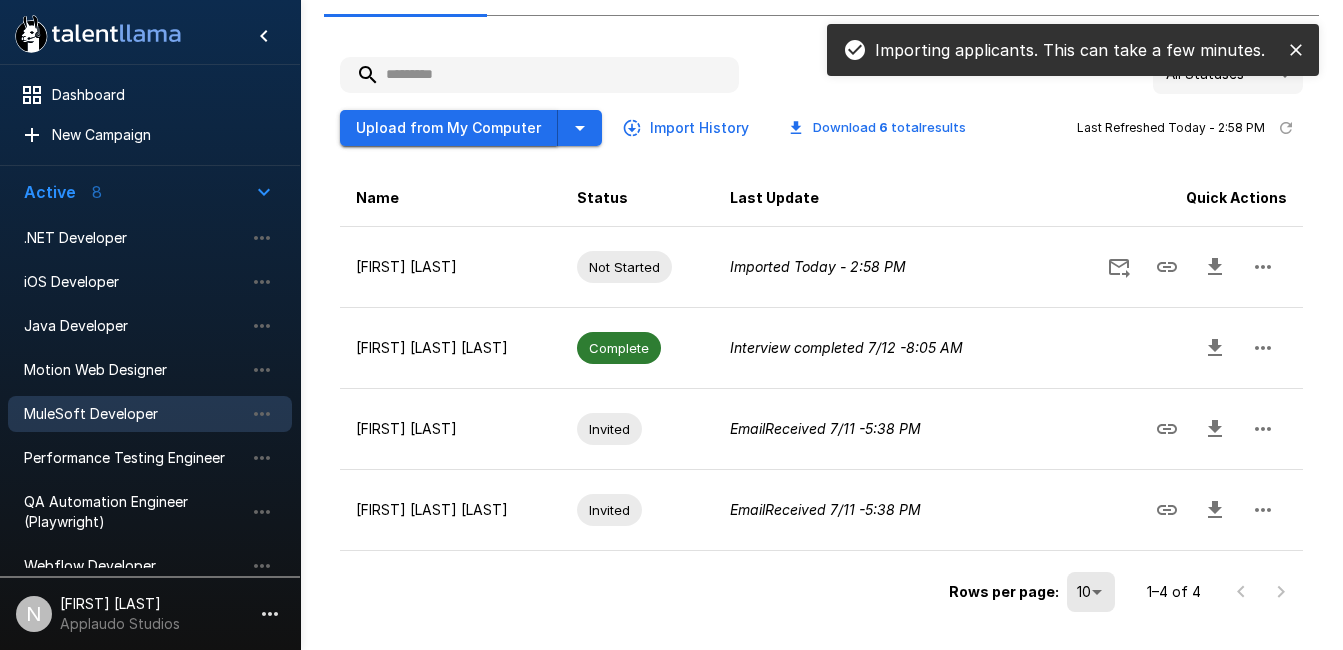click on "Upload from My Computer" at bounding box center [449, 128] 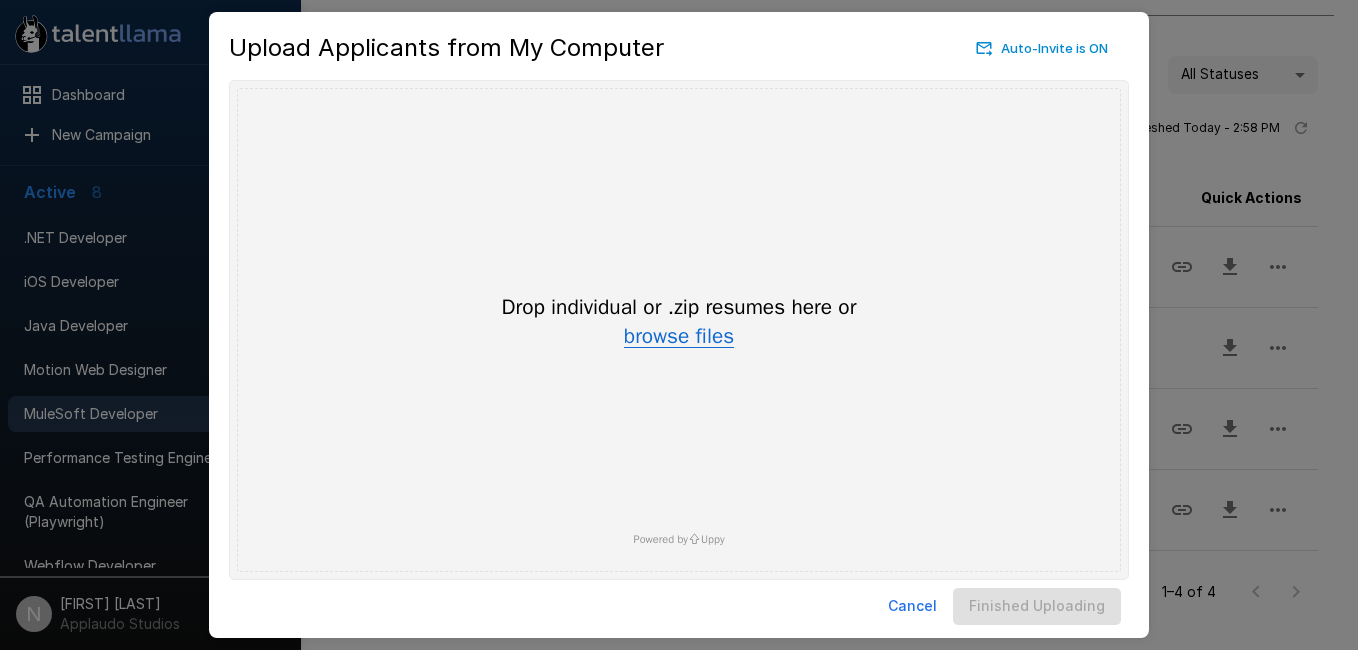 click on "browse files" at bounding box center [679, 337] 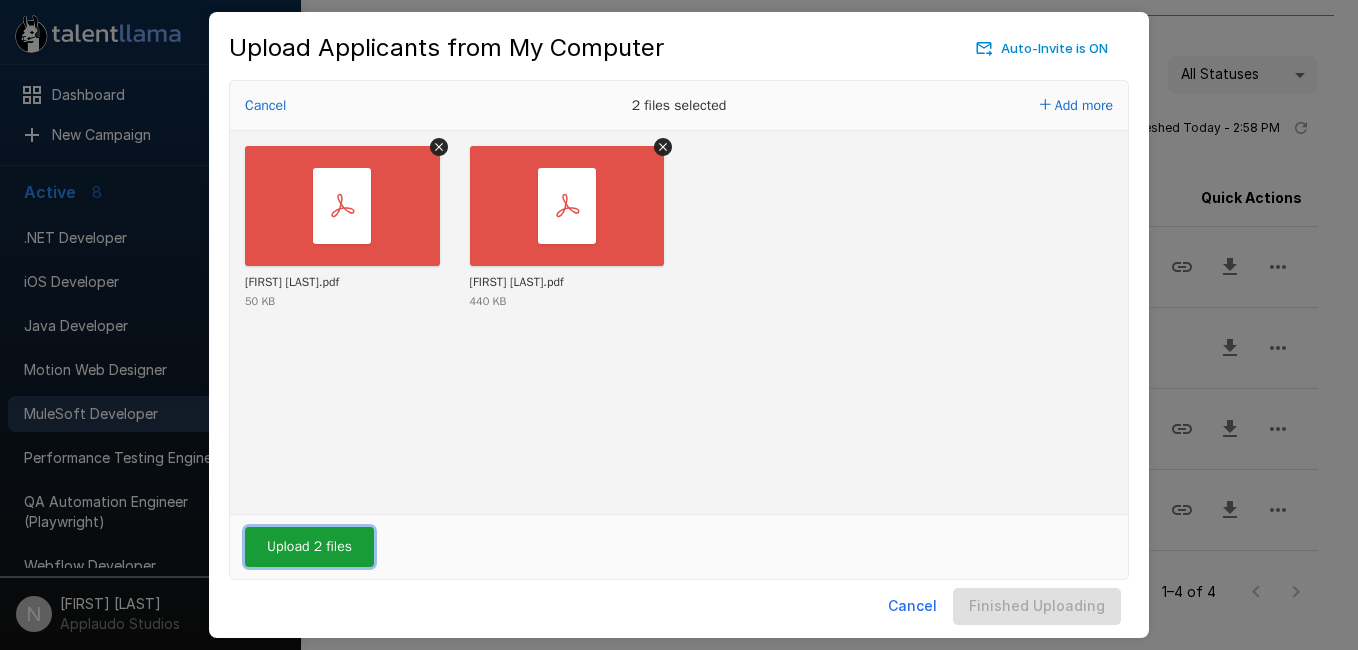click on "Upload 2 files" at bounding box center (309, 547) 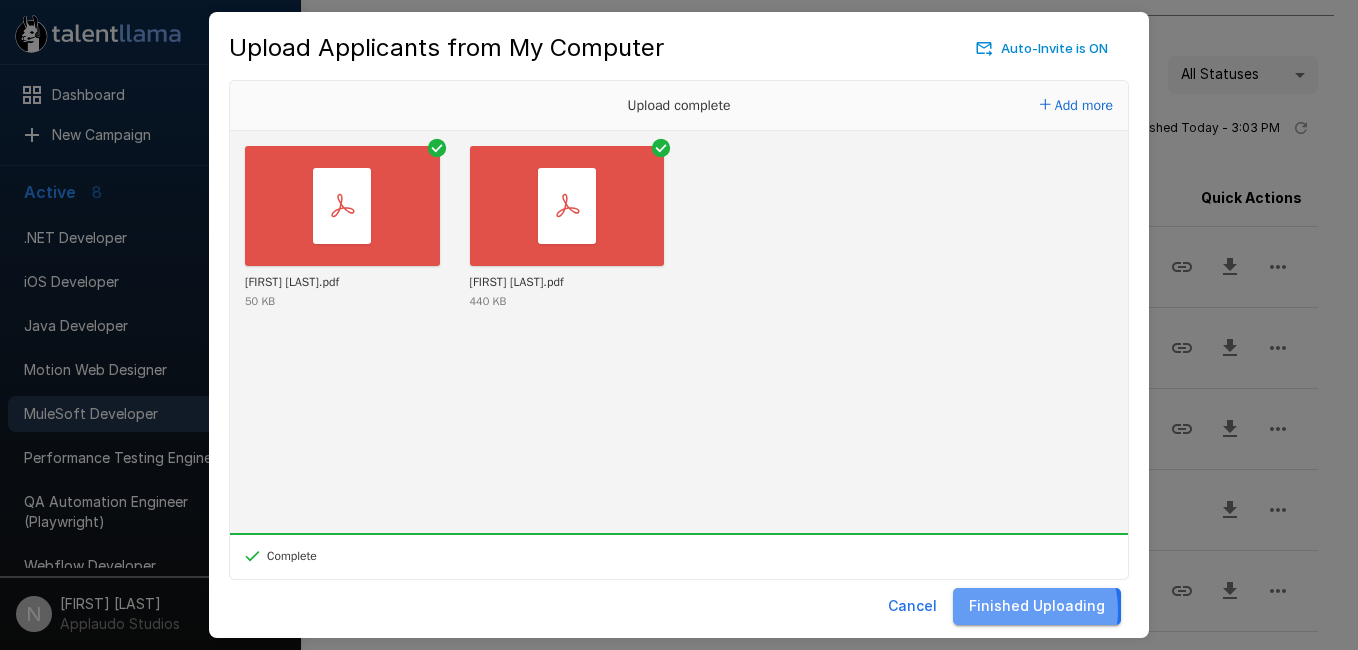 click on "Finished Uploading" at bounding box center [1037, 606] 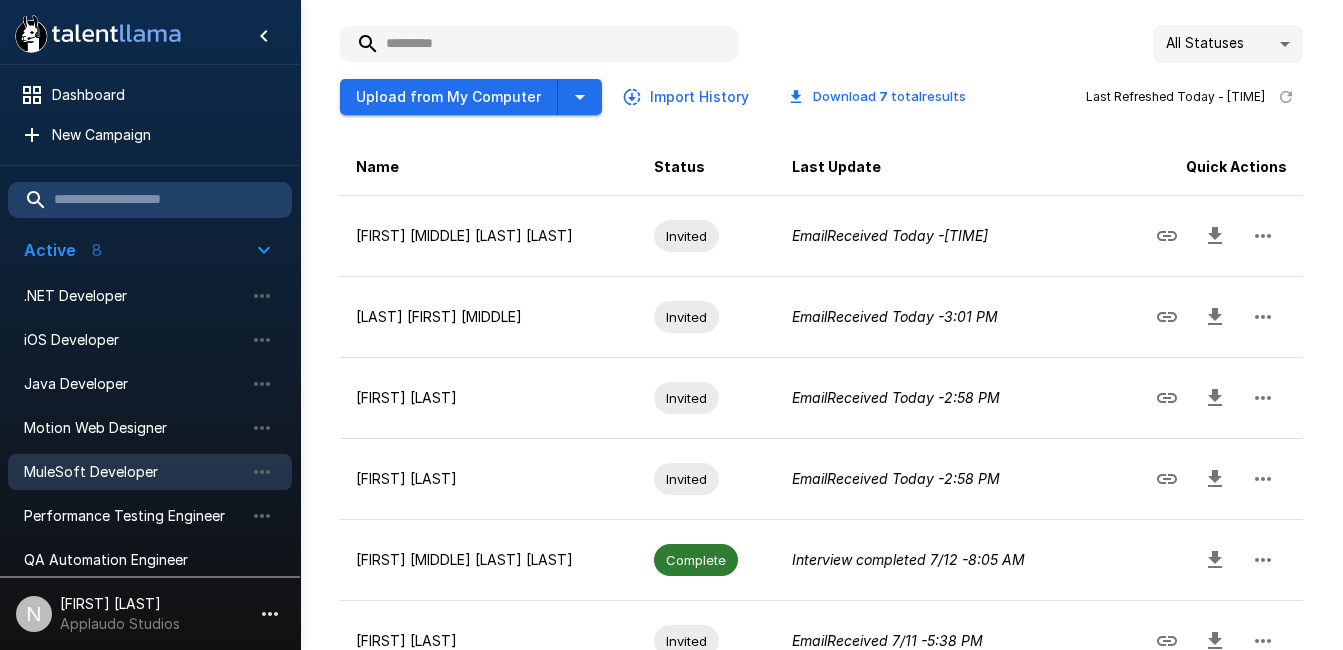 scroll, scrollTop: 238, scrollLeft: 0, axis: vertical 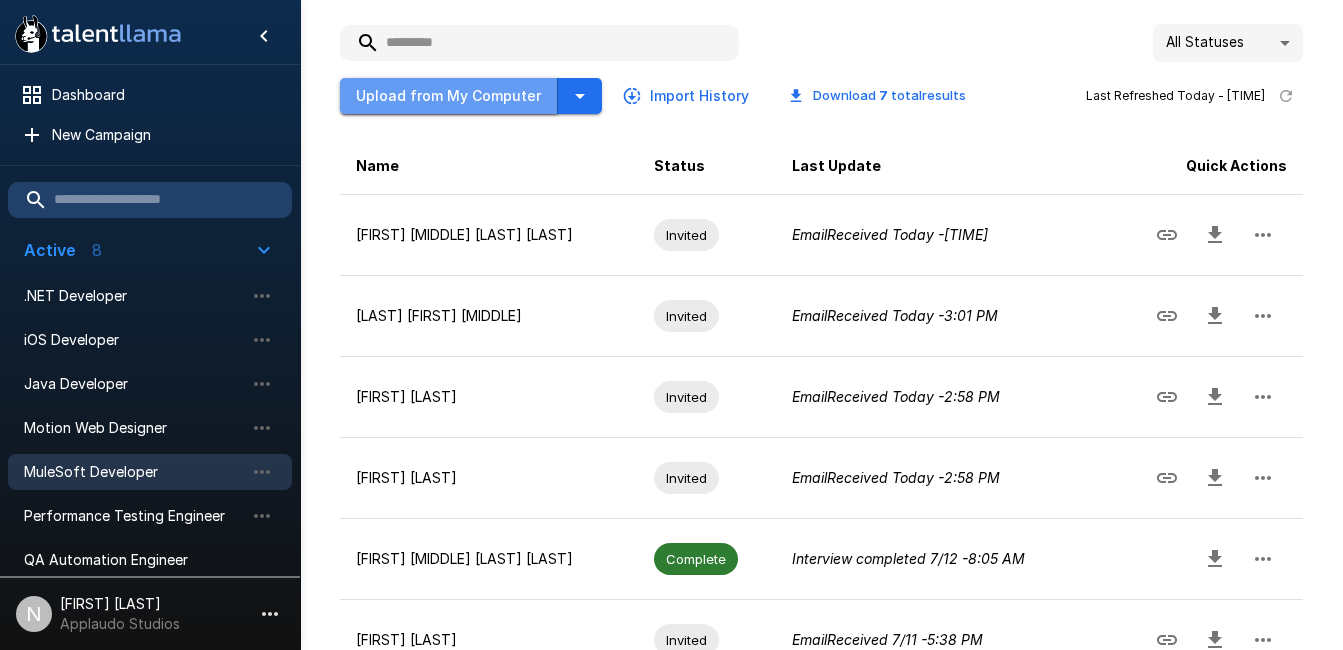 click on "Upload from My Computer" at bounding box center (449, 96) 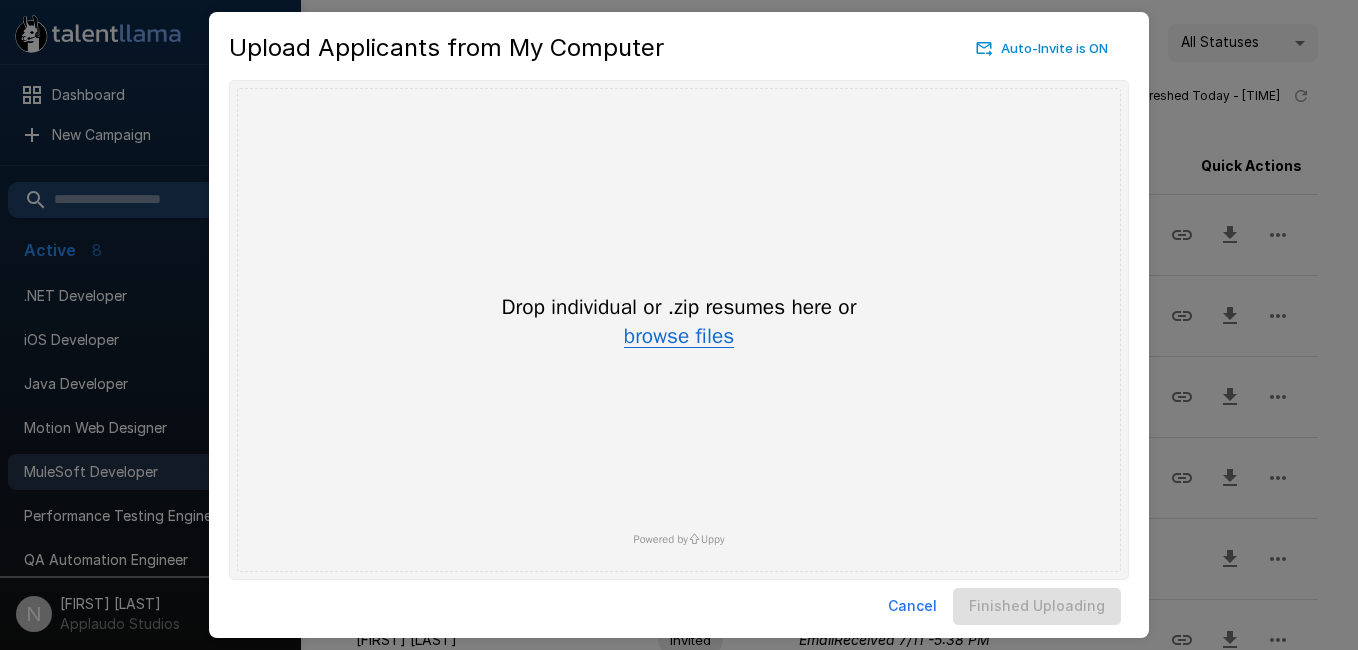 click on "browse files" at bounding box center (679, 337) 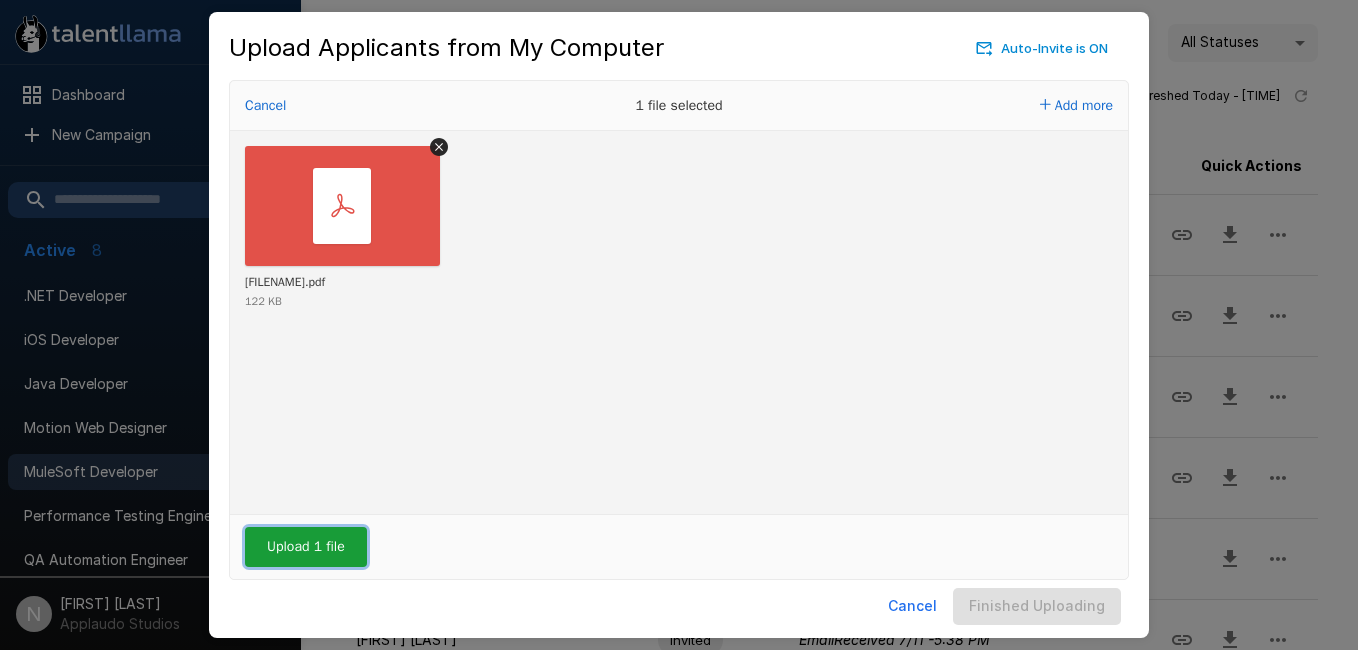 click on "Upload 1 file" at bounding box center (306, 547) 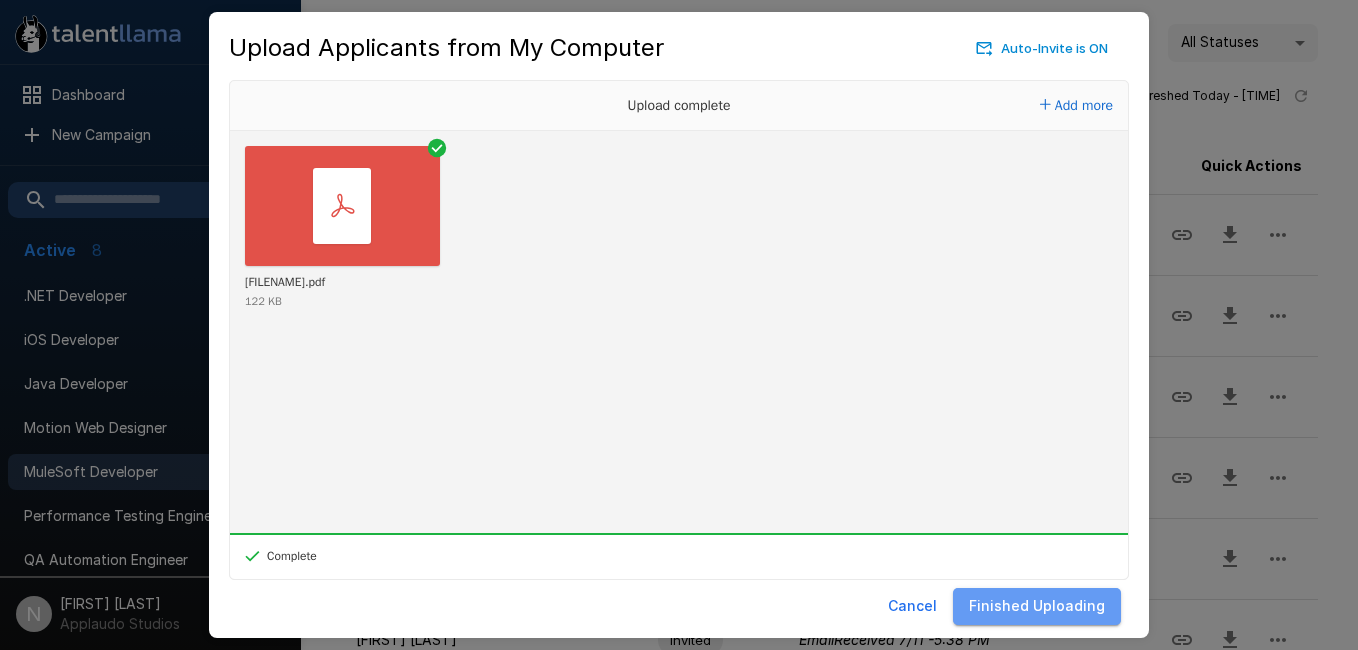 click on "Finished Uploading" at bounding box center [1037, 606] 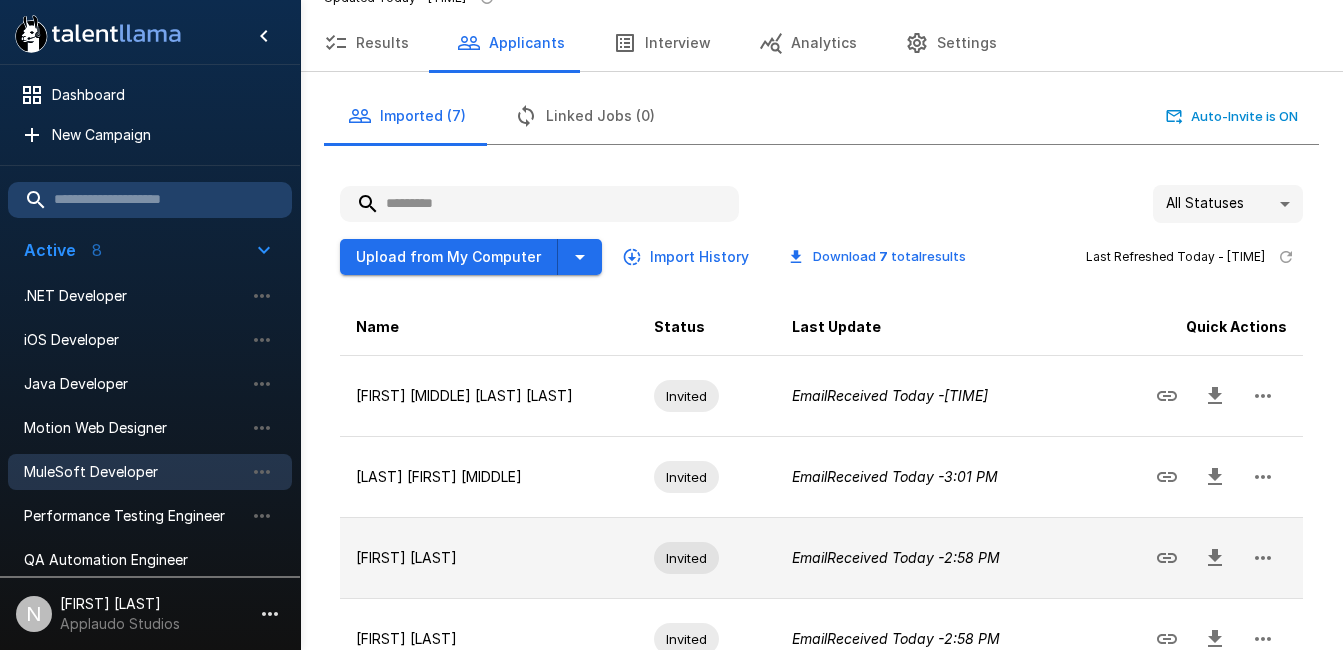 scroll, scrollTop: 0, scrollLeft: 0, axis: both 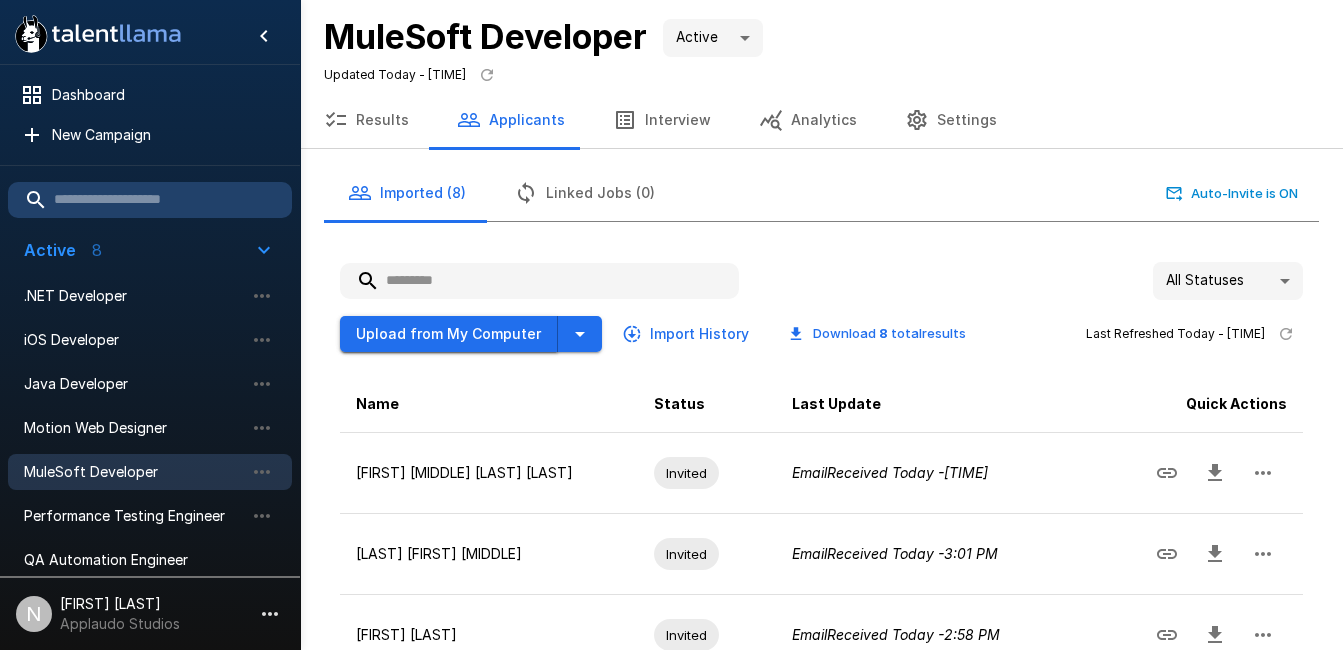 click on "Upload from My Computer" at bounding box center (449, 334) 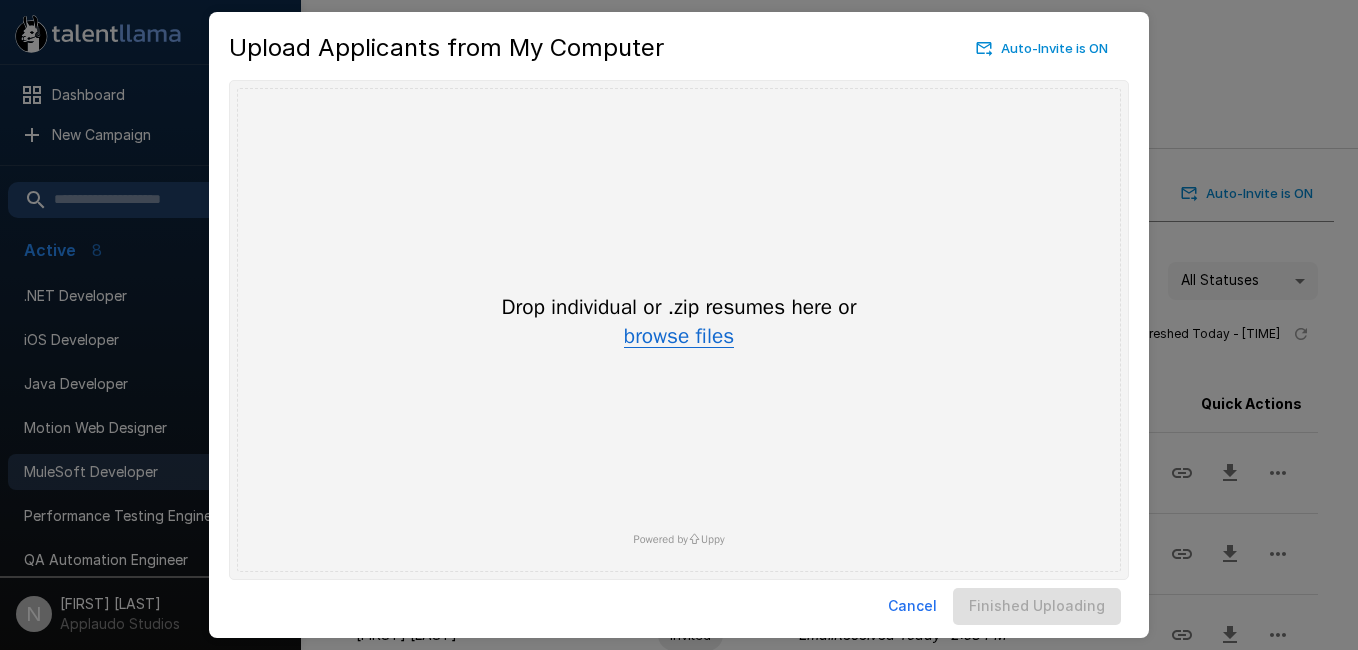 click on "browse files" at bounding box center (679, 337) 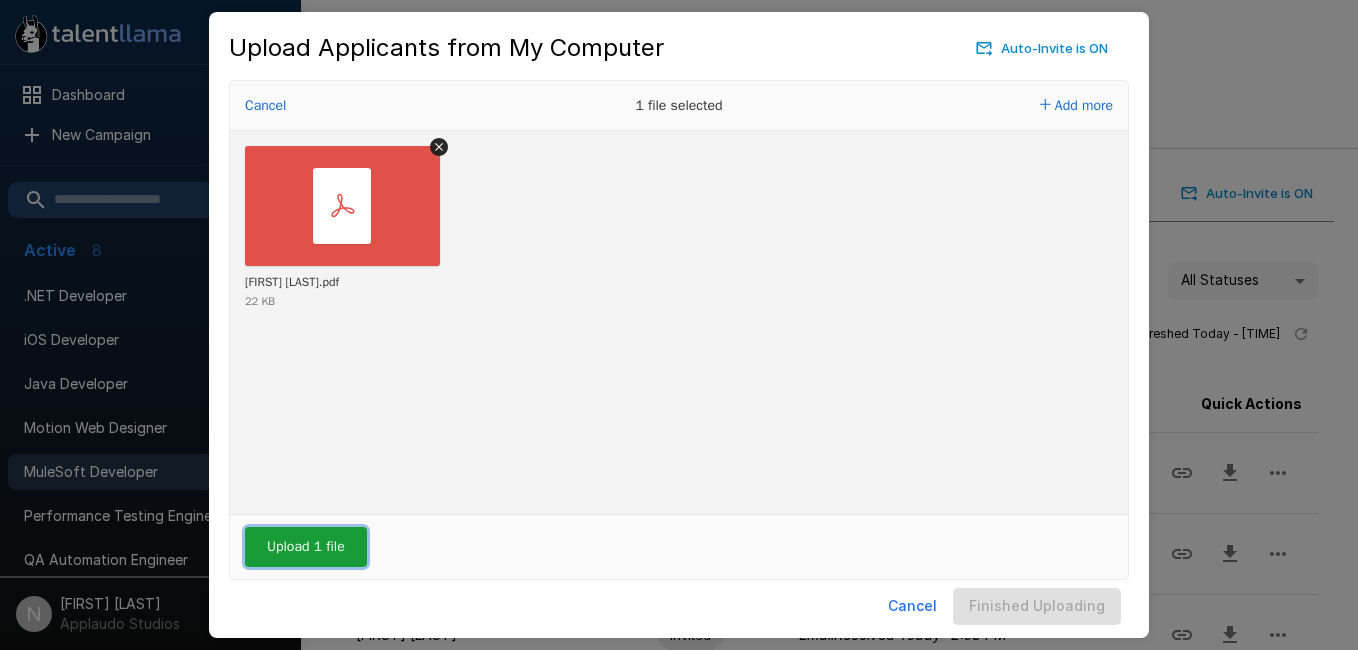 click on "Upload 1 file" at bounding box center [306, 547] 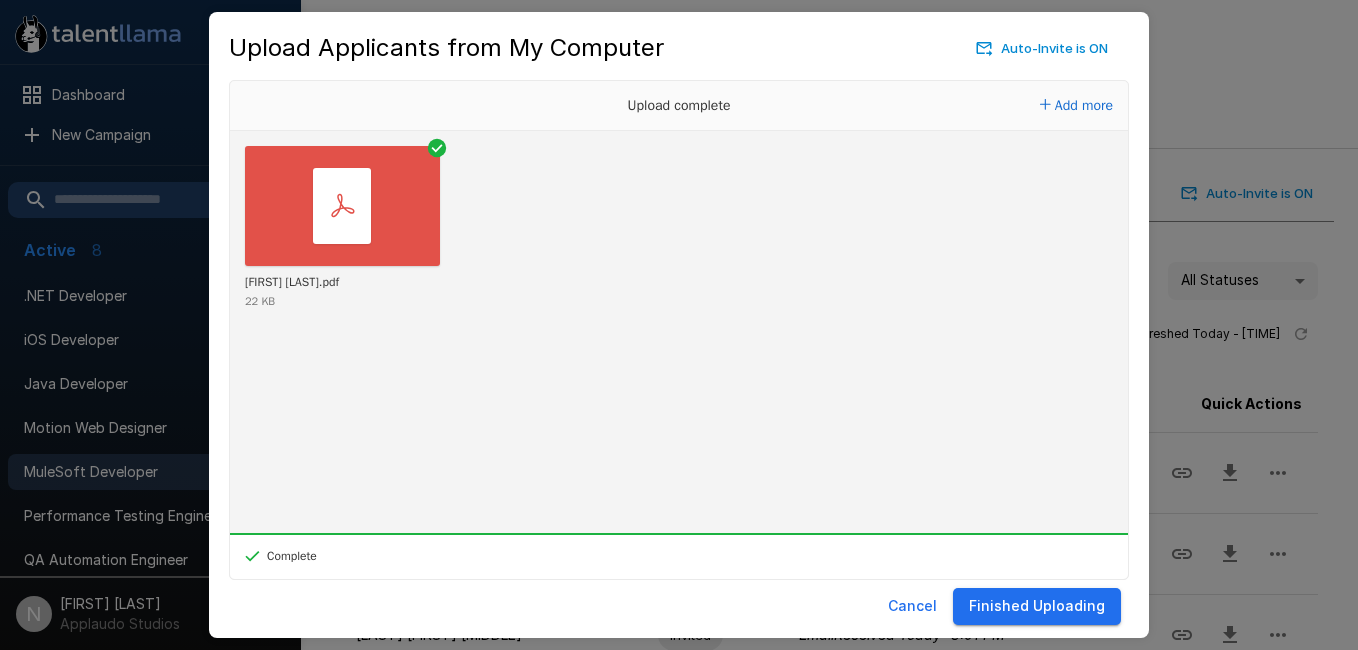 click on "Finished Uploading" at bounding box center [1037, 606] 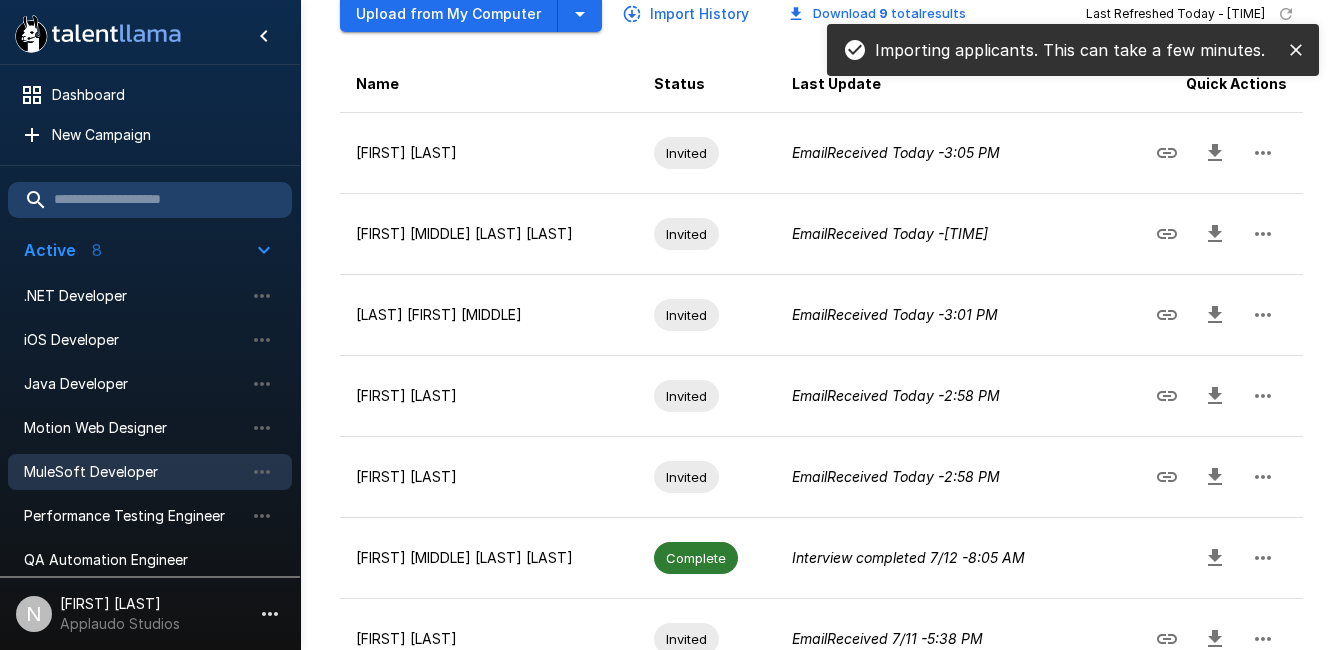 scroll, scrollTop: 321, scrollLeft: 0, axis: vertical 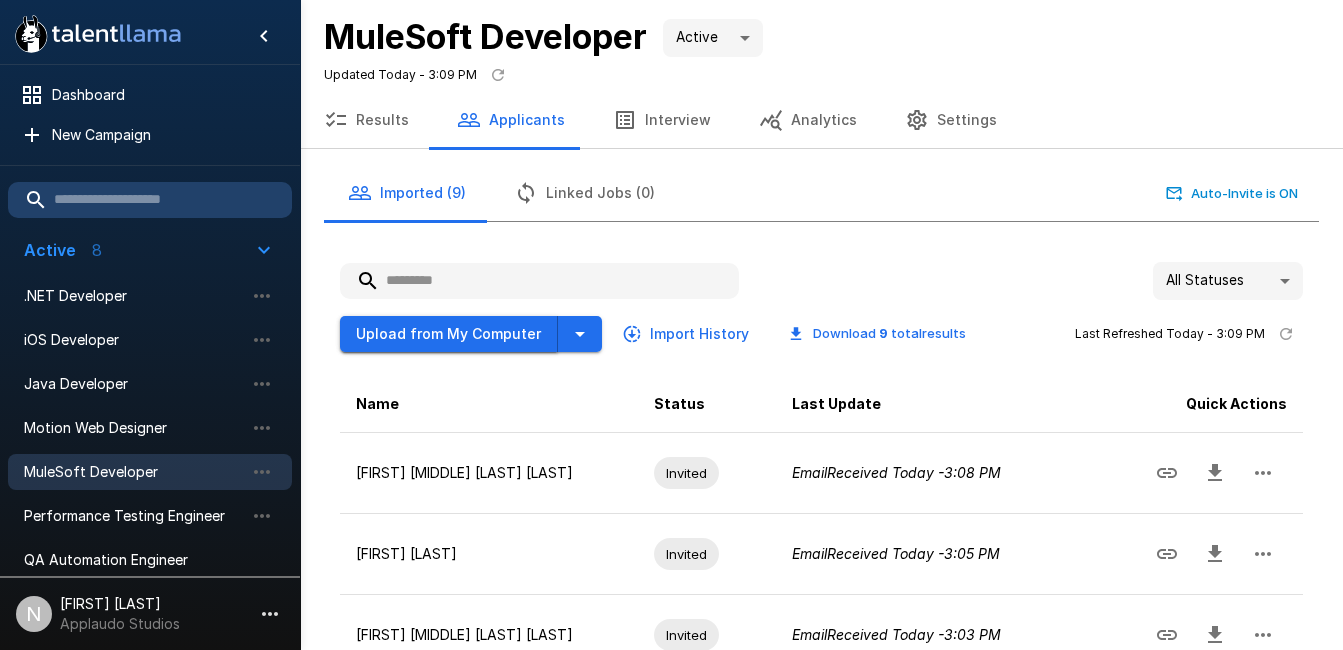click on "Upload from My Computer" at bounding box center [449, 334] 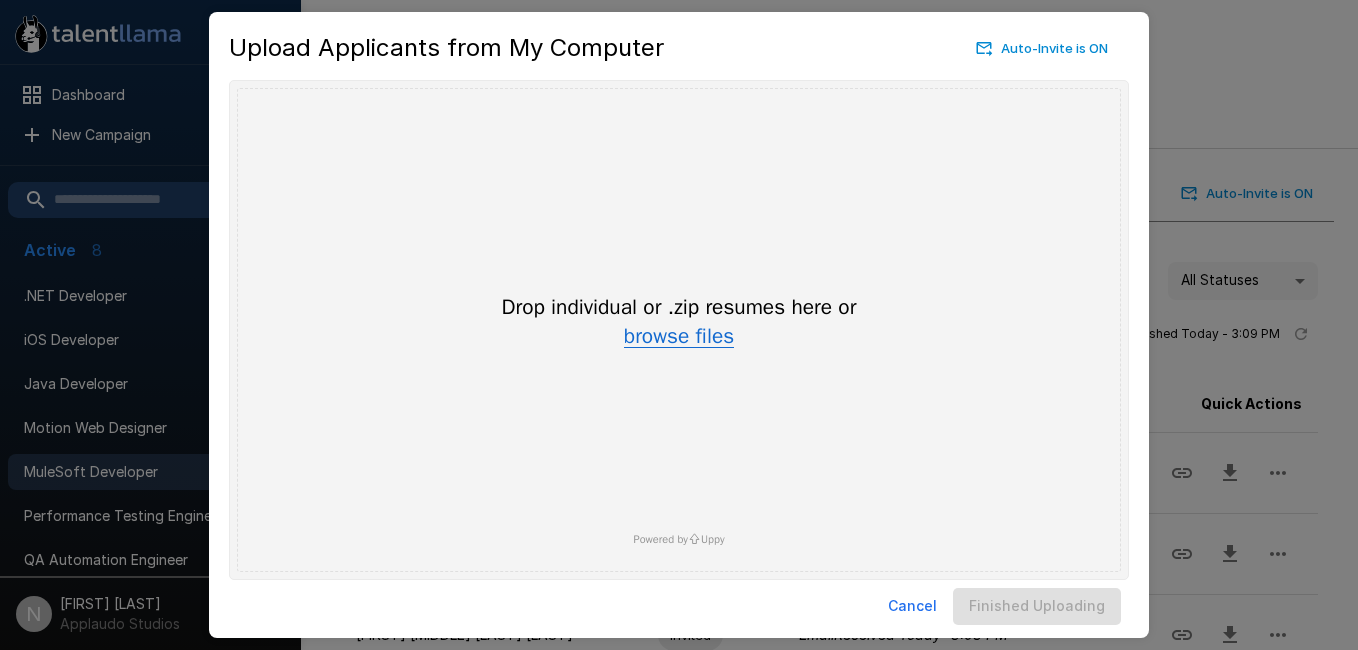 click on "browse files" at bounding box center (679, 337) 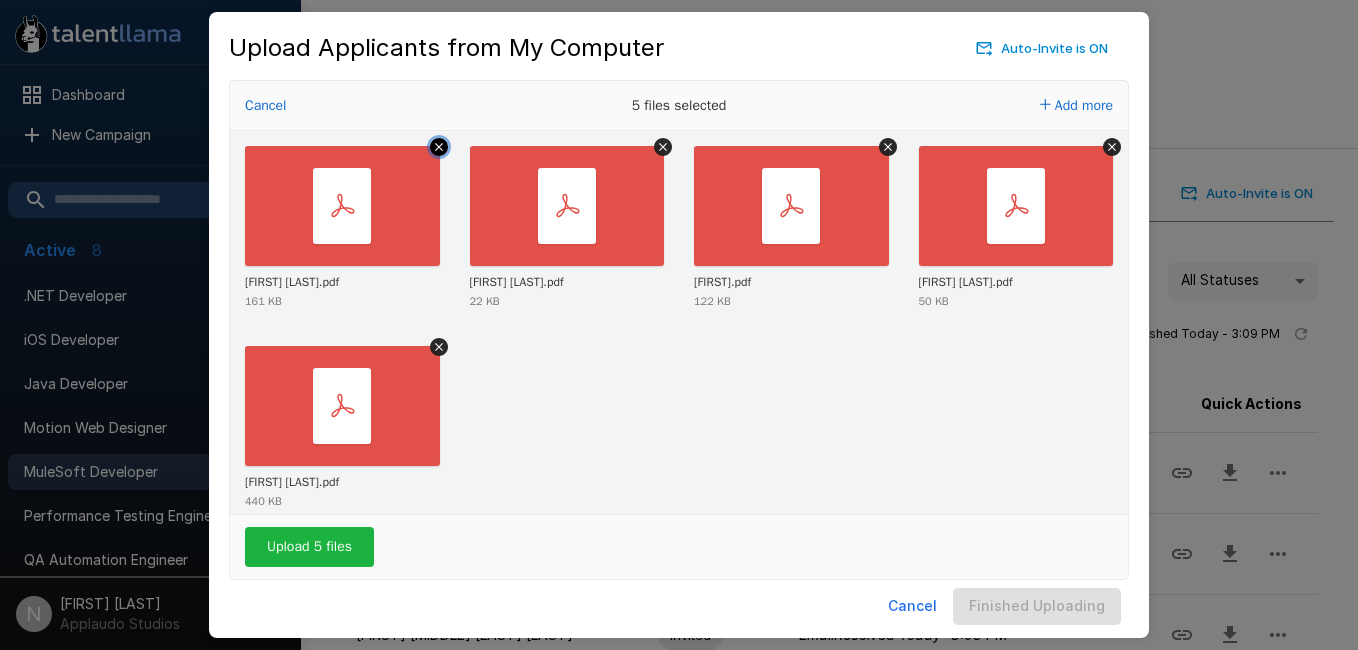 click 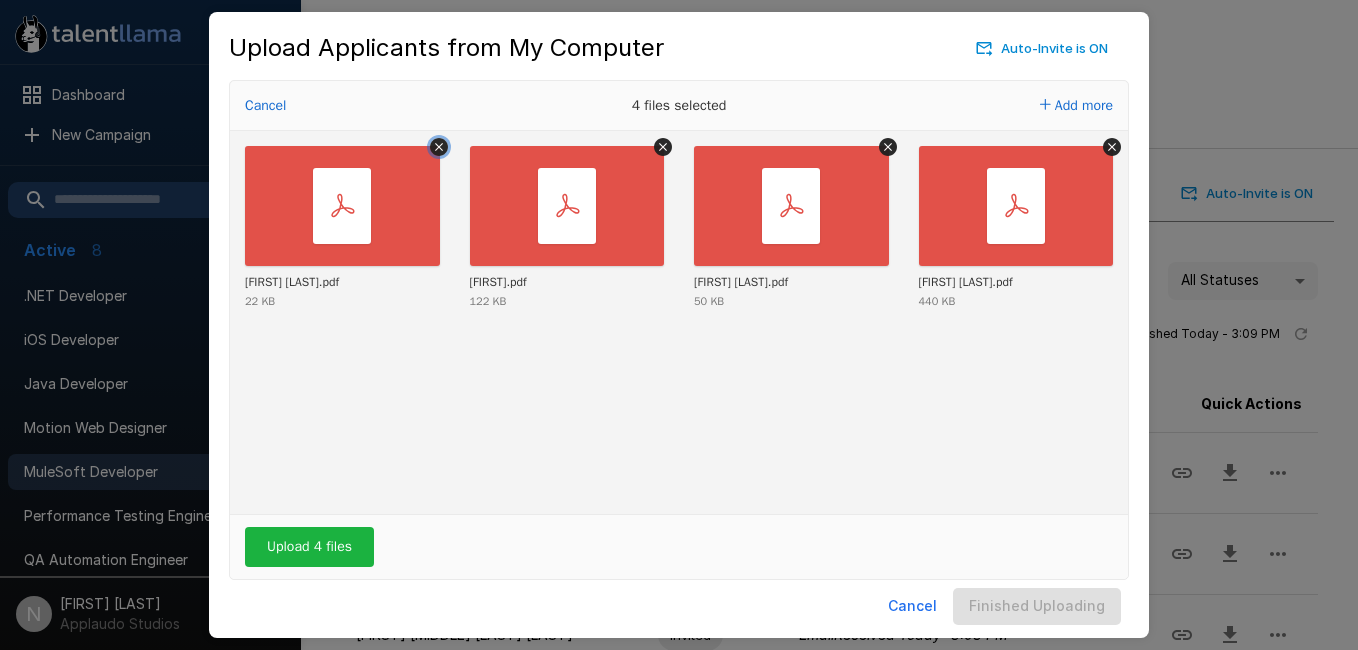 click 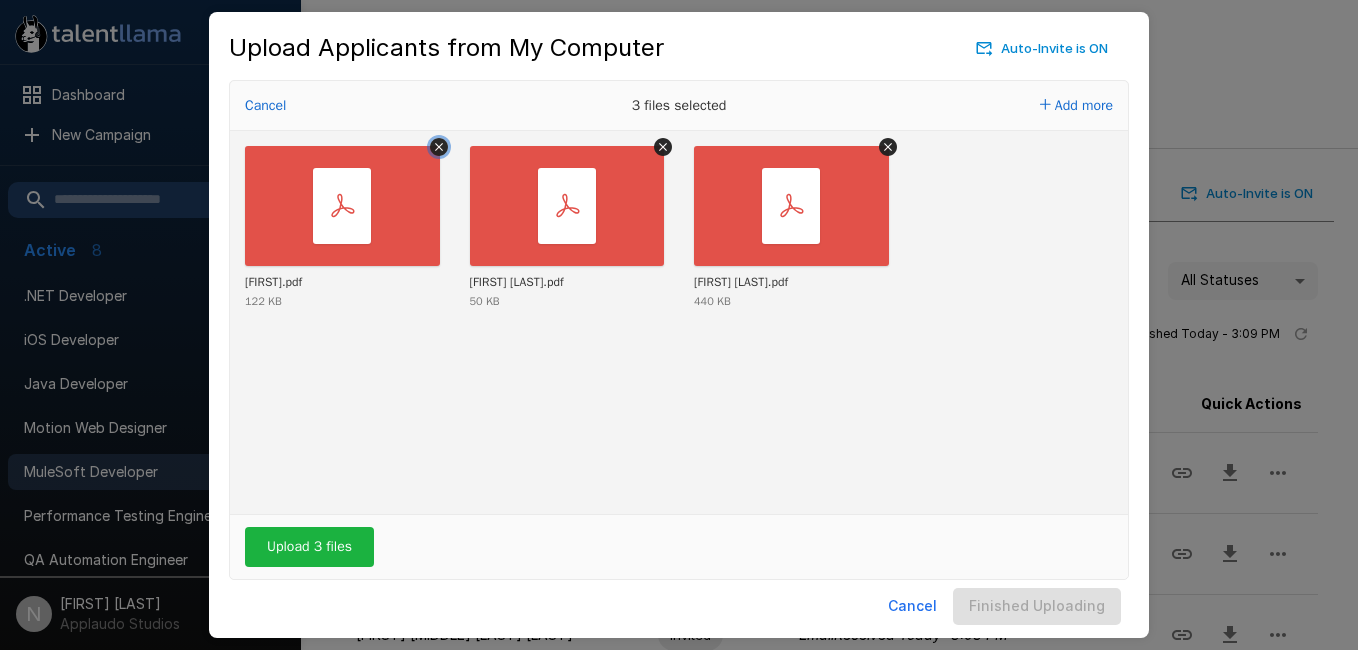 click 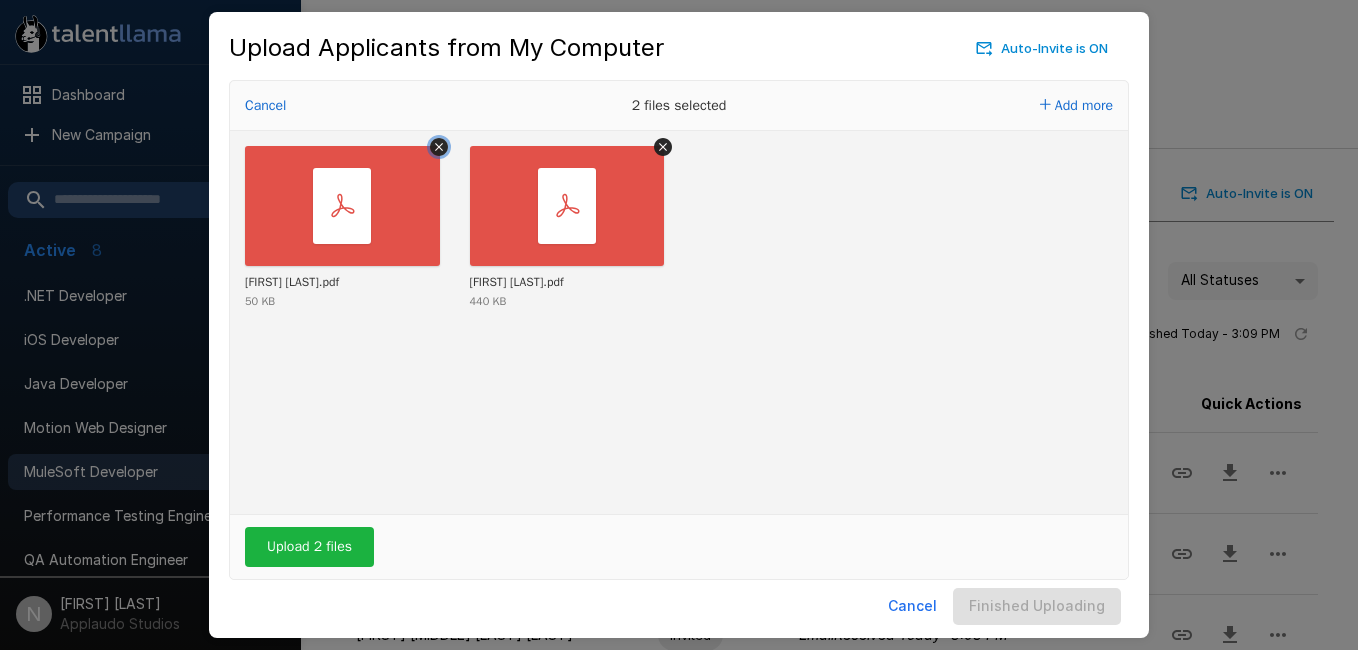 click 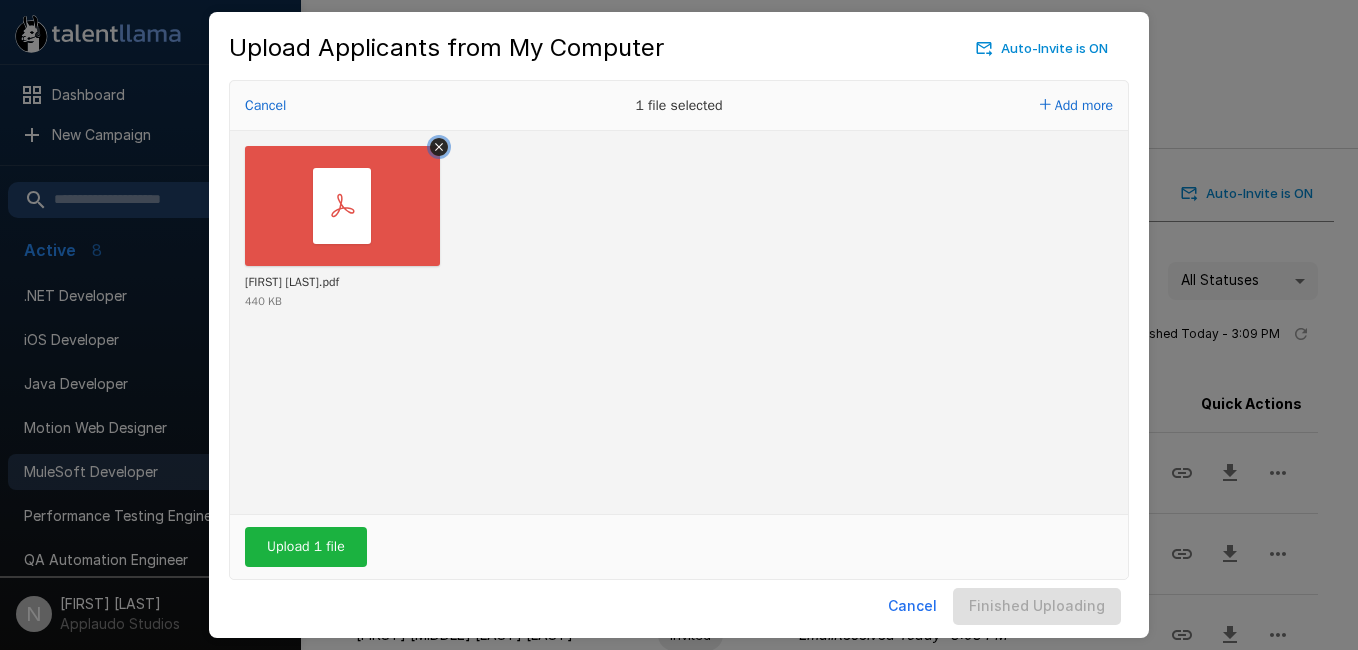 click 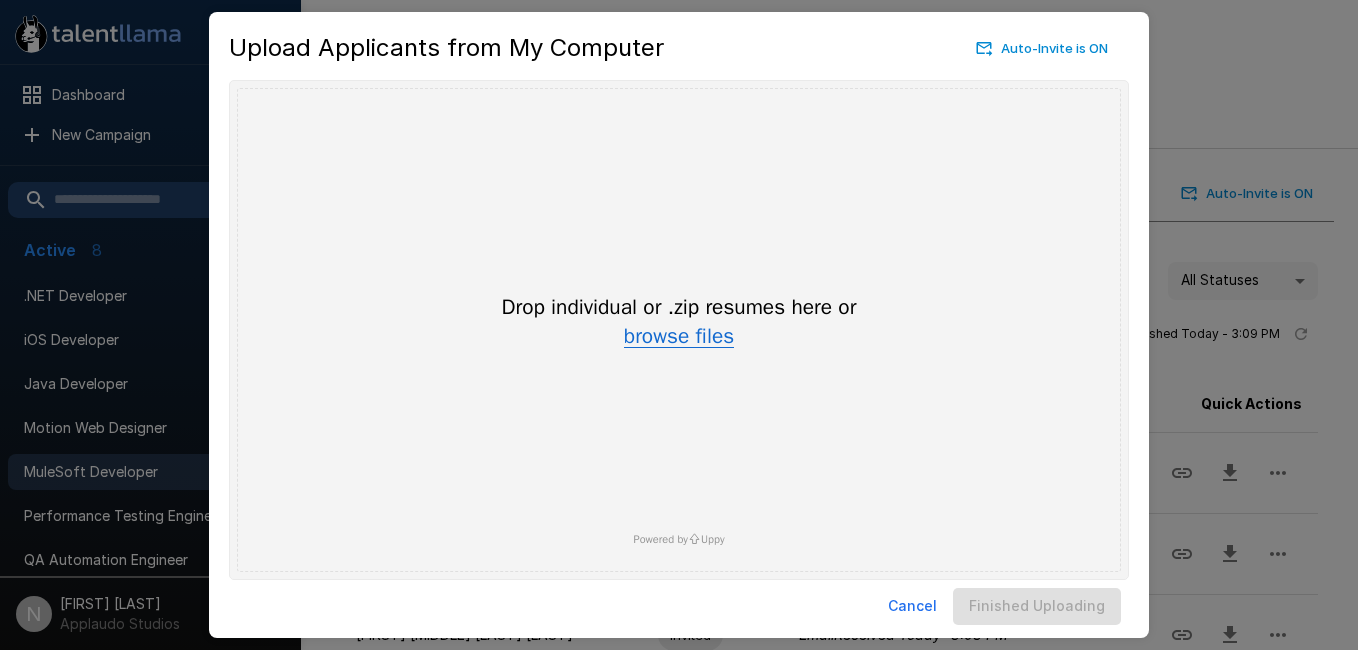 click on "browse files" at bounding box center (679, 337) 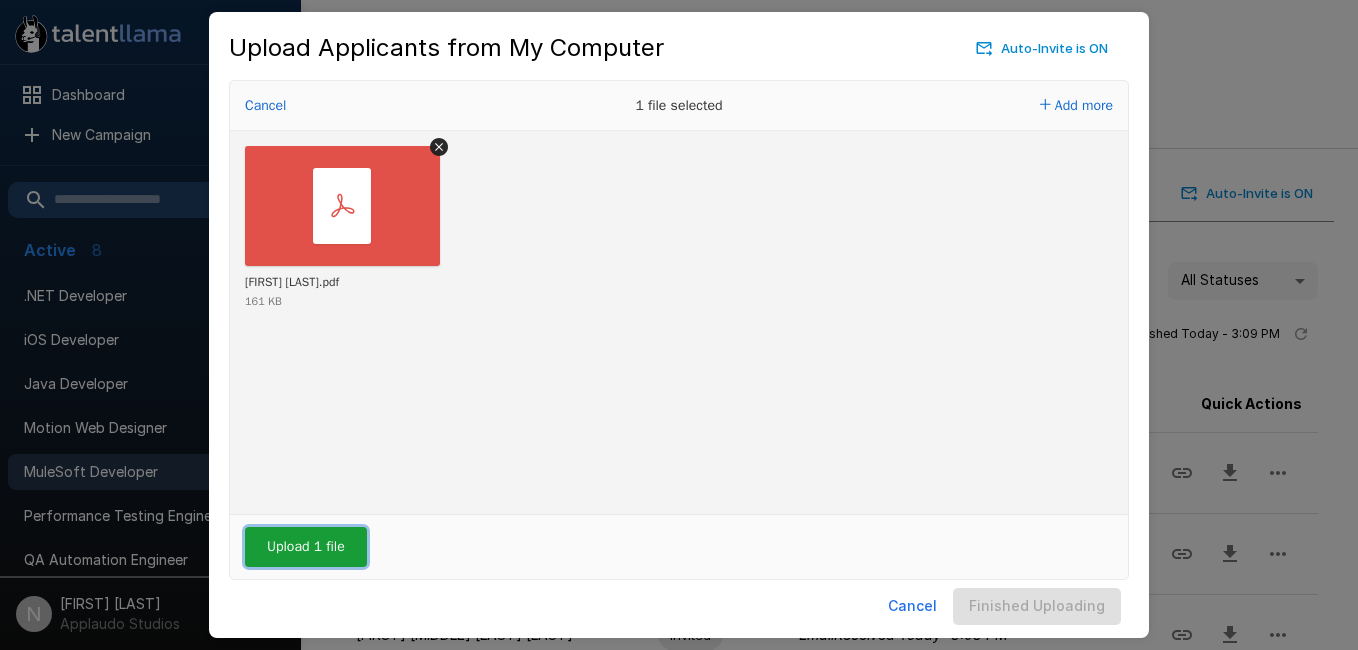 click on "Upload 1 file" at bounding box center [306, 547] 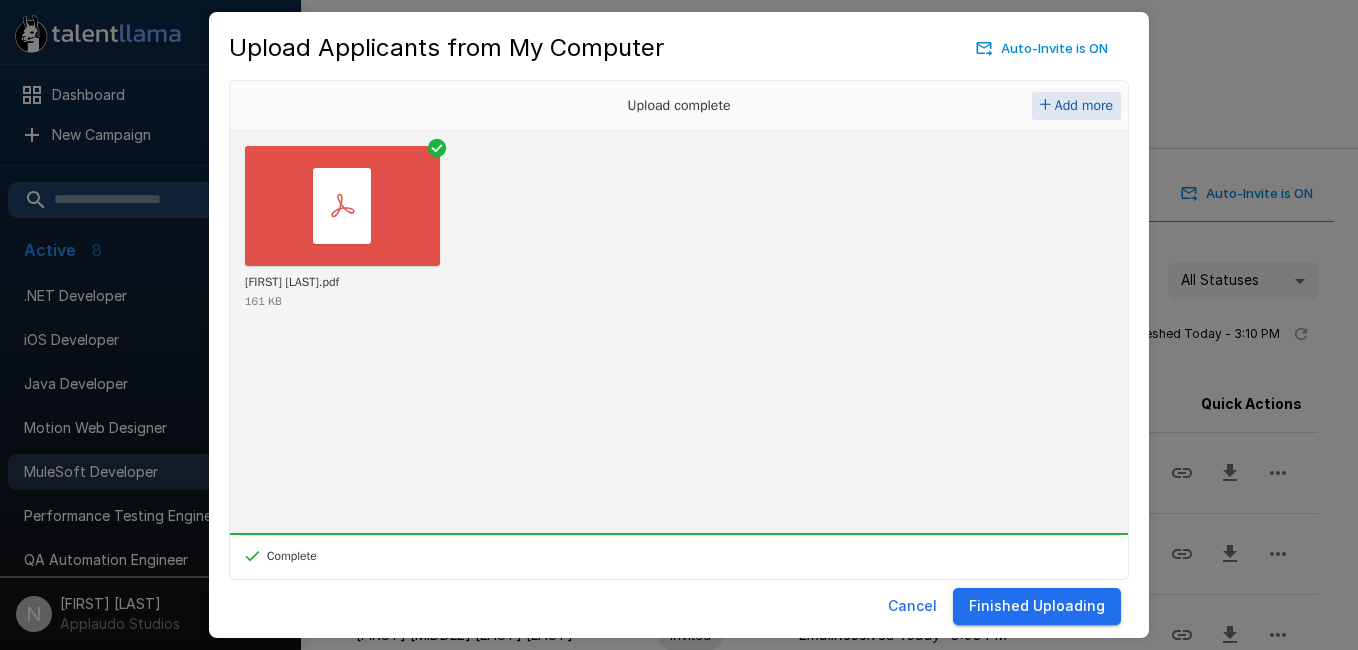 click on "Add more" at bounding box center [1084, 105] 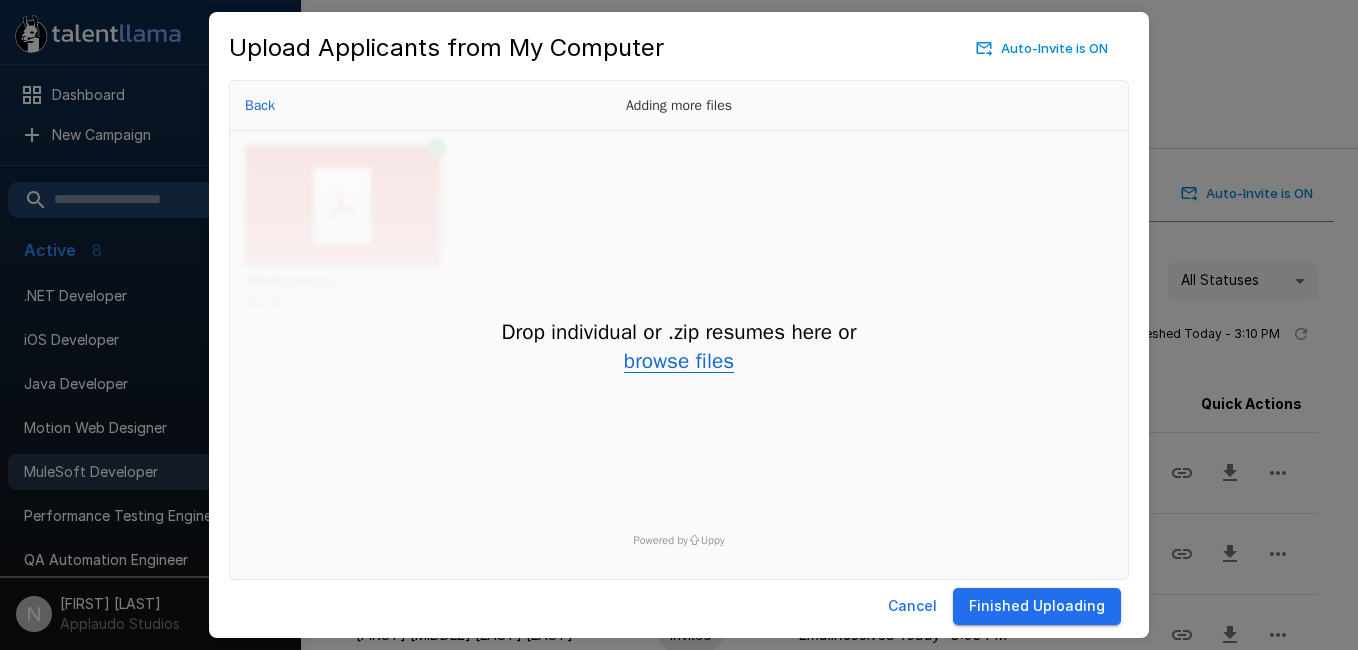 click on "browse files" at bounding box center [679, 362] 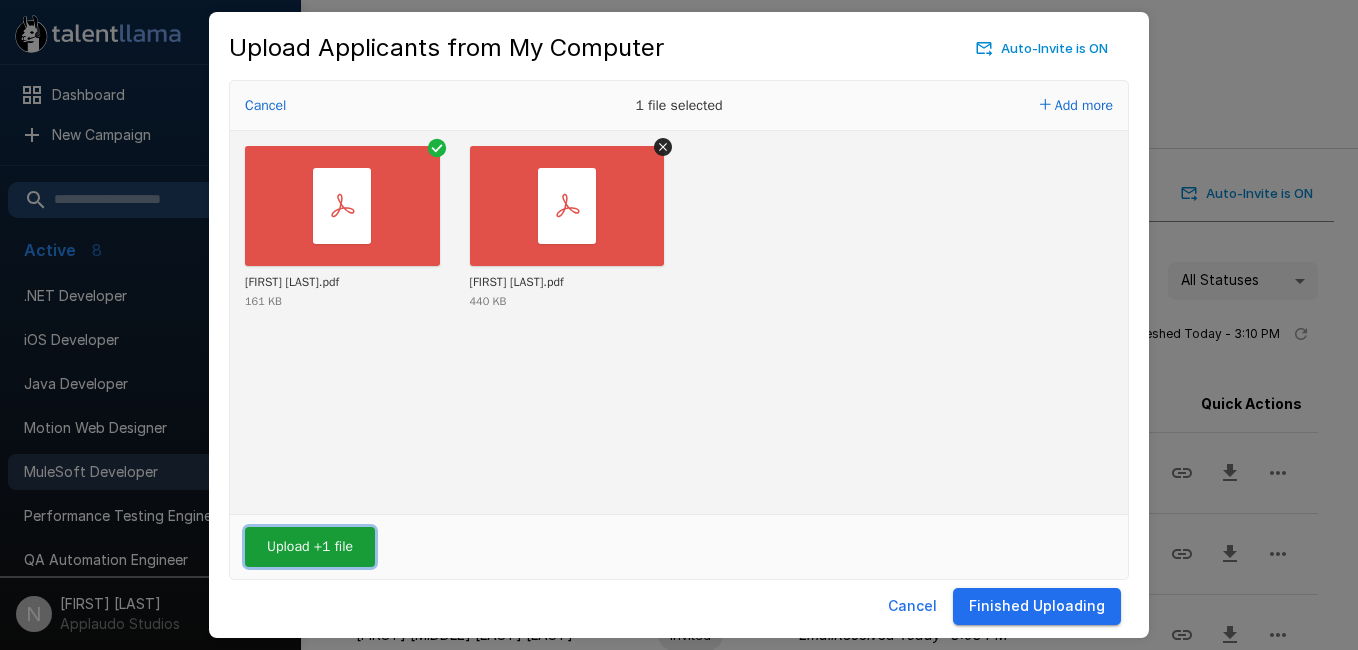click on "Upload +1 file" at bounding box center (310, 547) 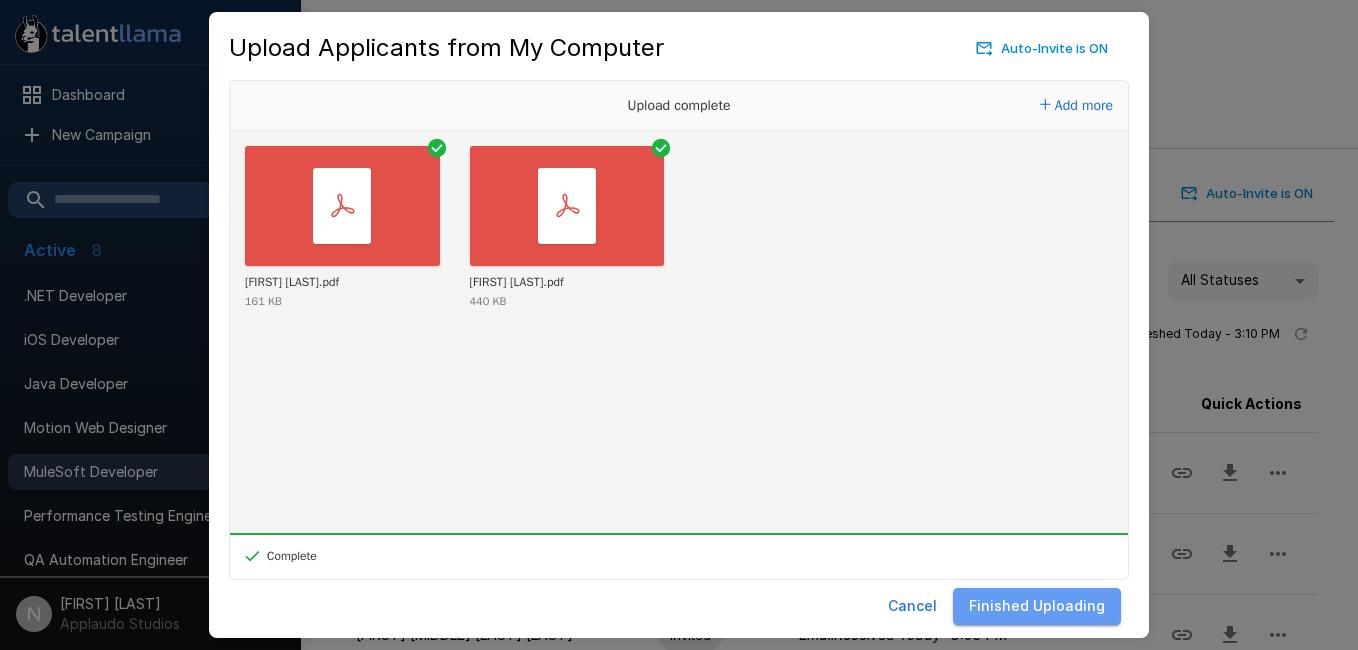 click on "Finished Uploading" at bounding box center [1037, 606] 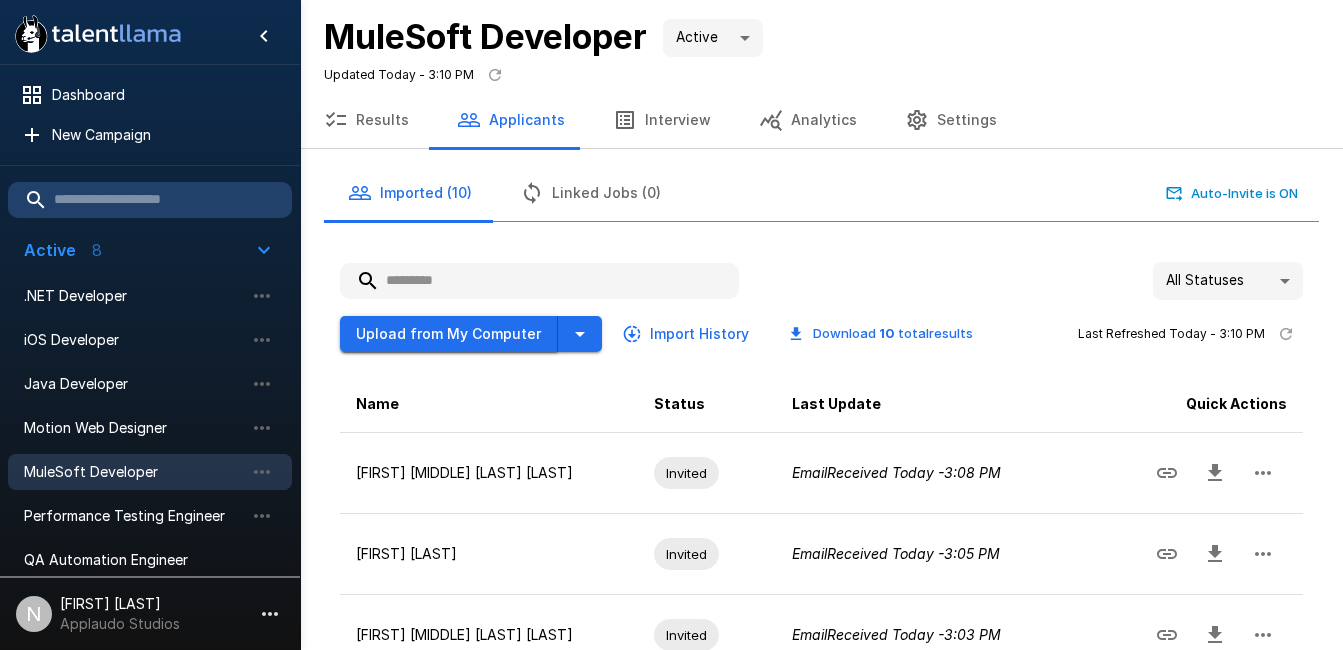 click on "Upload from My Computer" at bounding box center [449, 334] 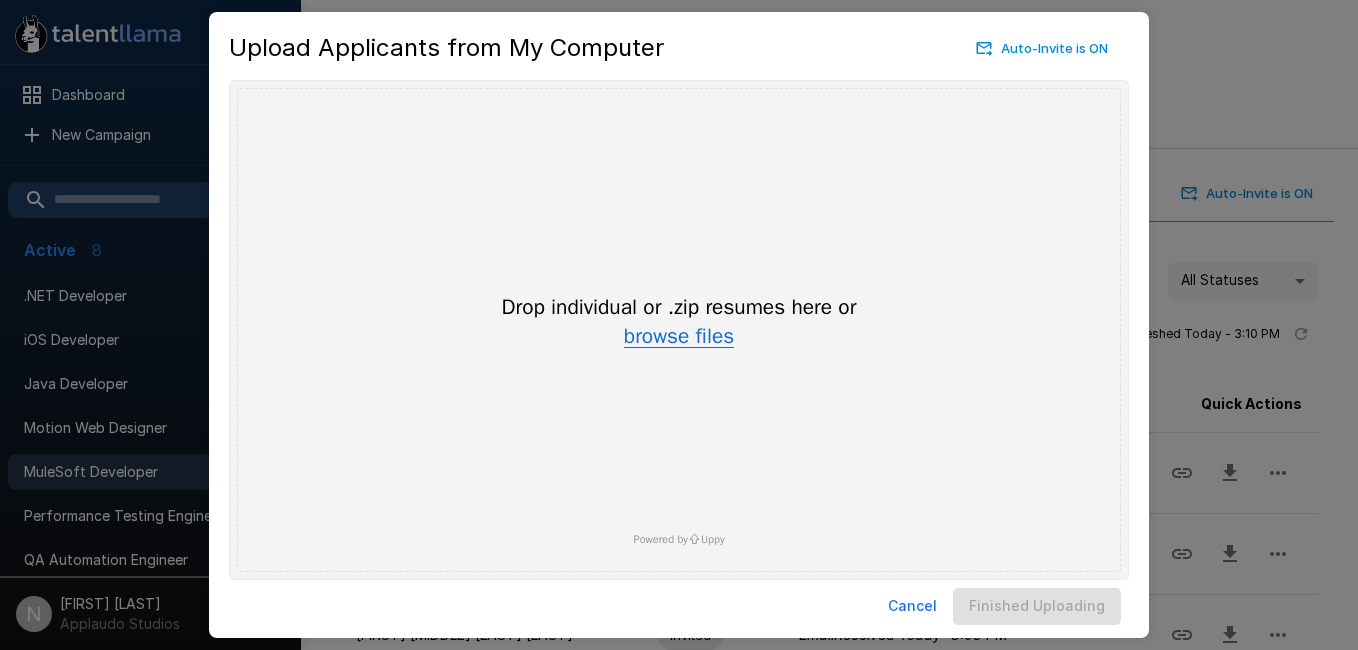 click on "browse files" at bounding box center [679, 337] 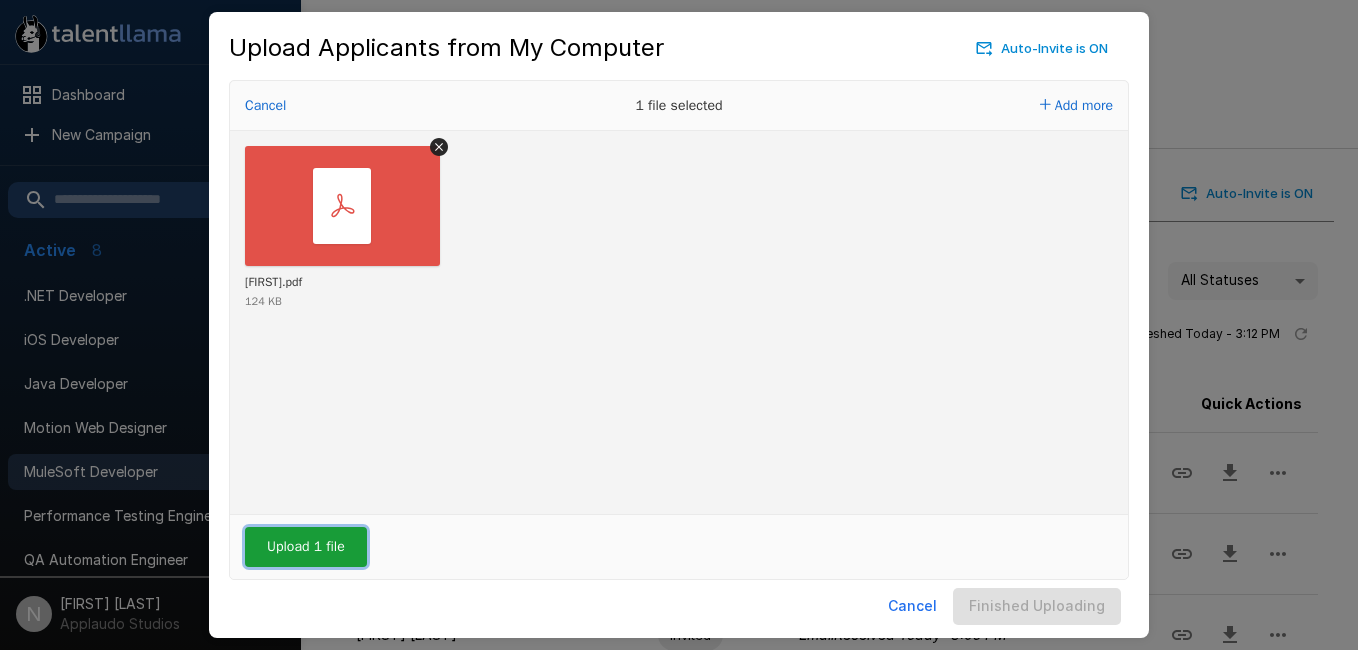click on "Upload 1 file" at bounding box center [306, 547] 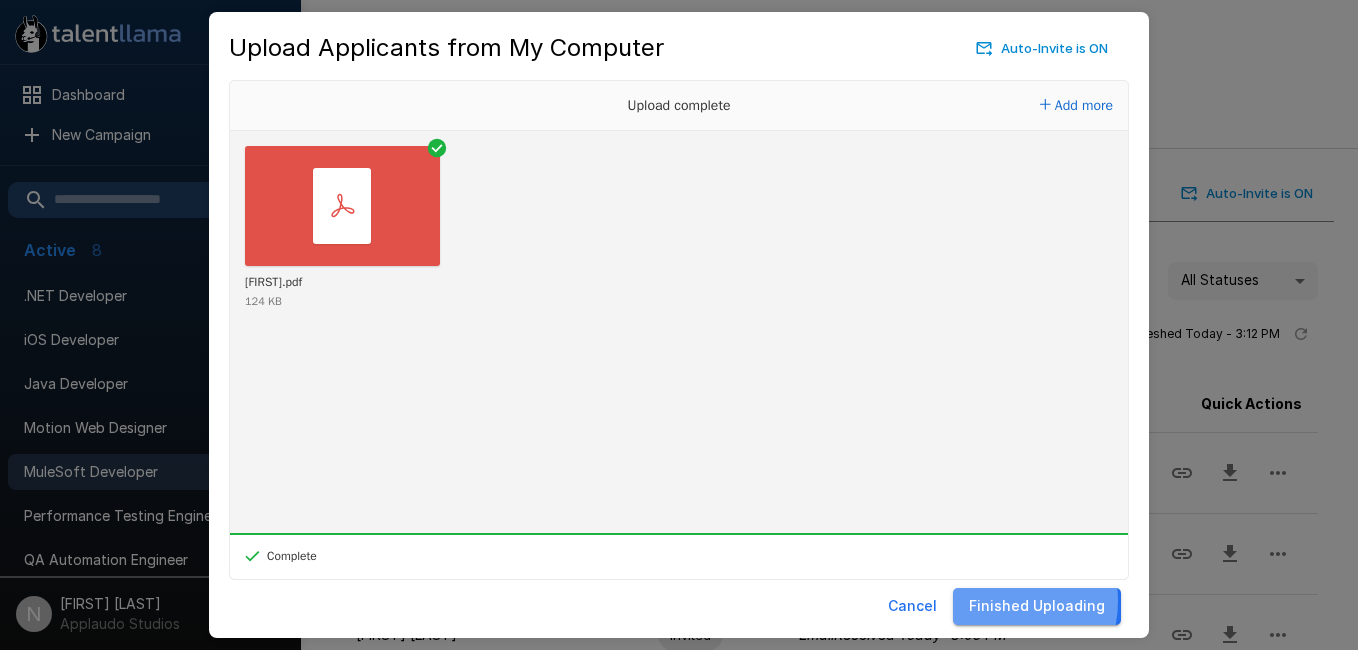 click on "Finished Uploading" at bounding box center [1037, 606] 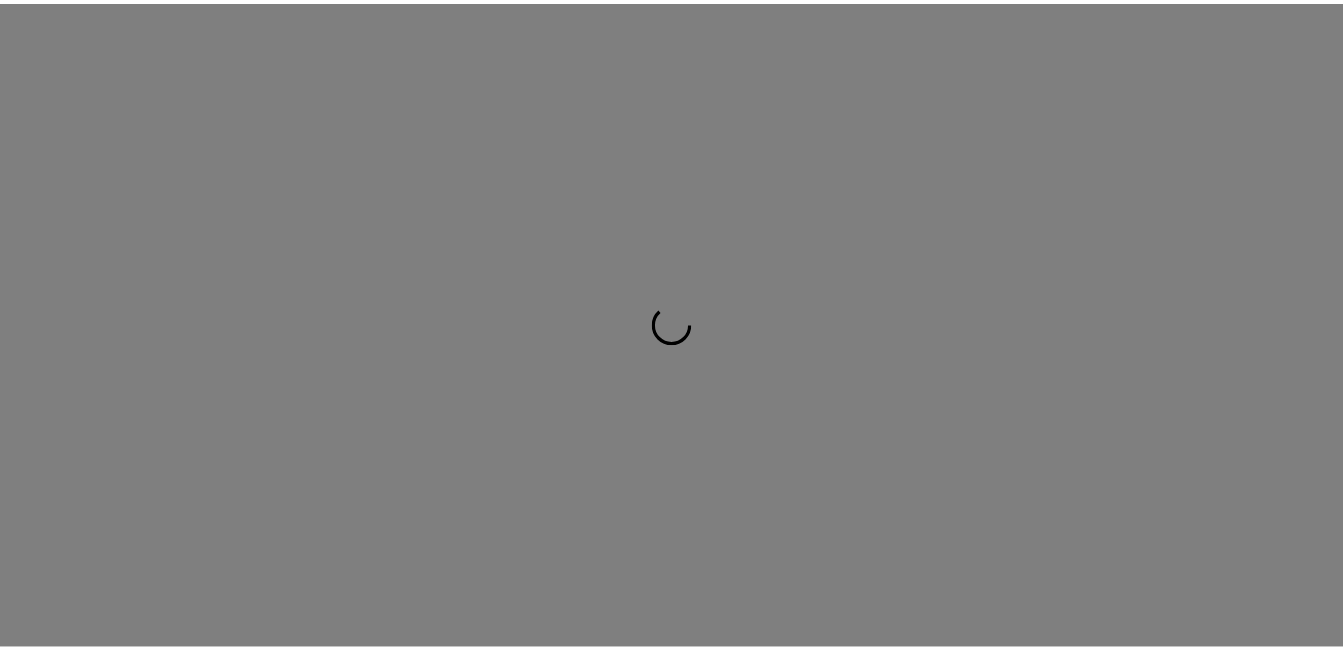 scroll, scrollTop: 0, scrollLeft: 0, axis: both 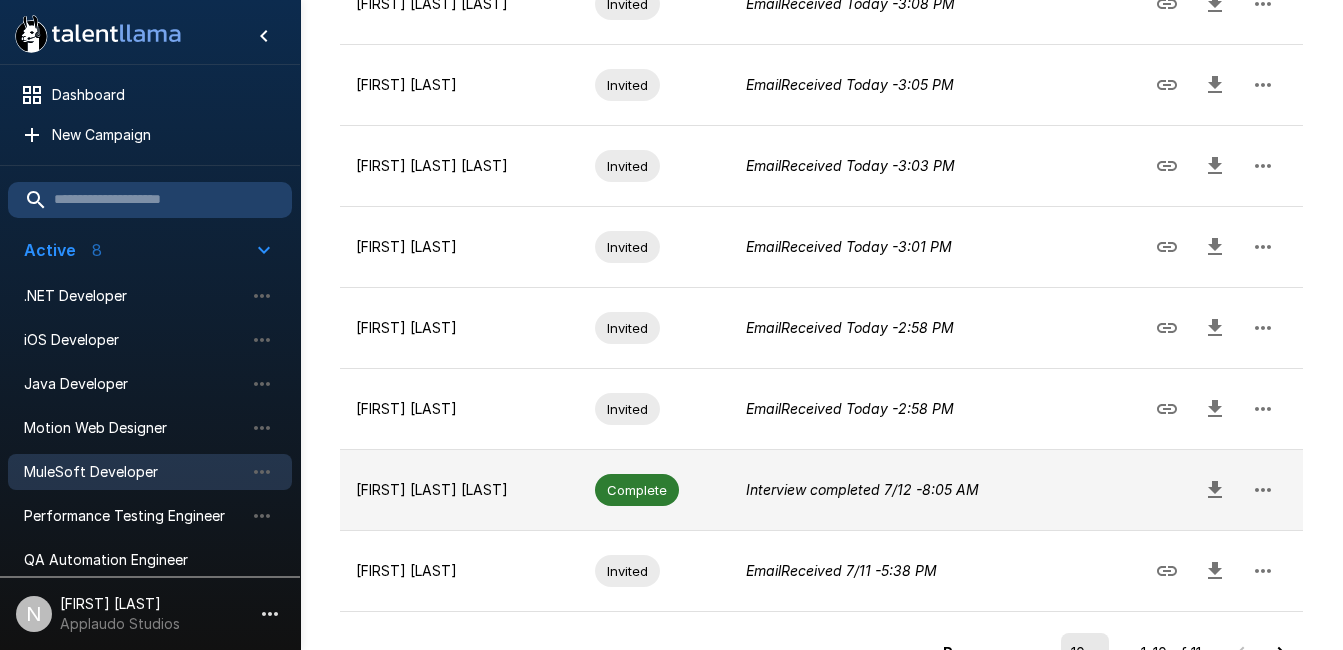 click on "Interview completed 7/12 - 8:05 AM" at bounding box center [862, 489] 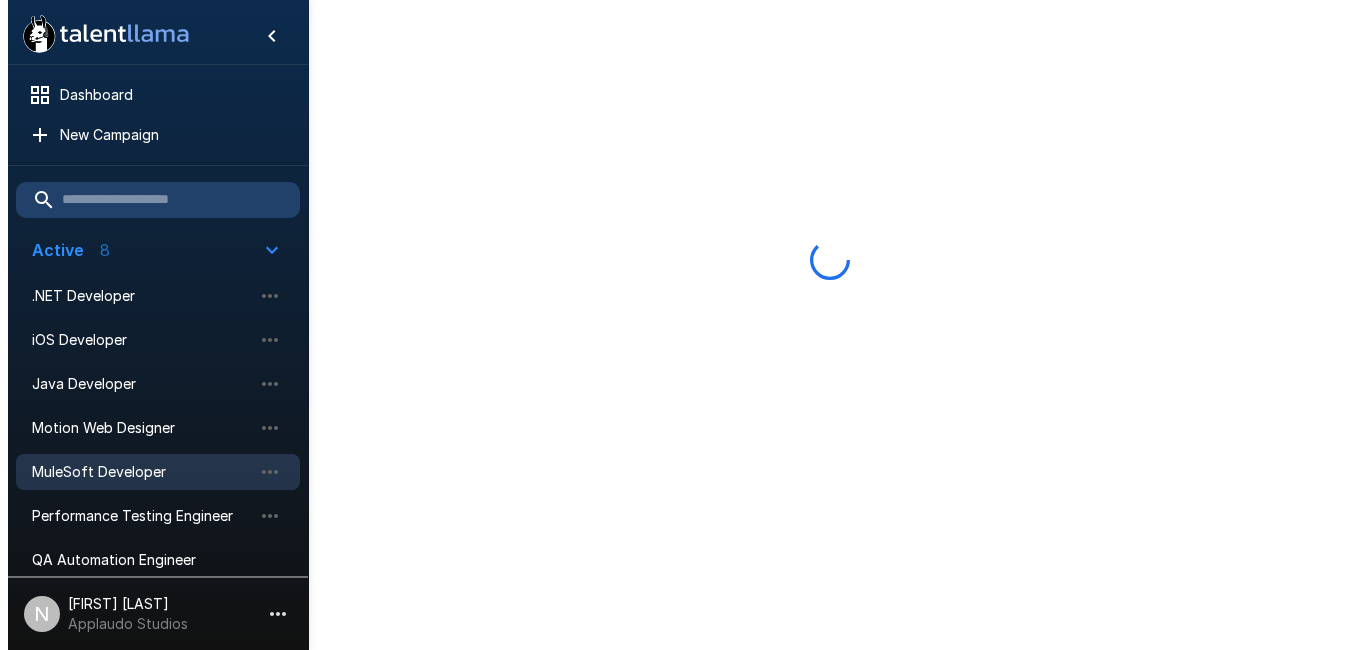 scroll, scrollTop: 0, scrollLeft: 0, axis: both 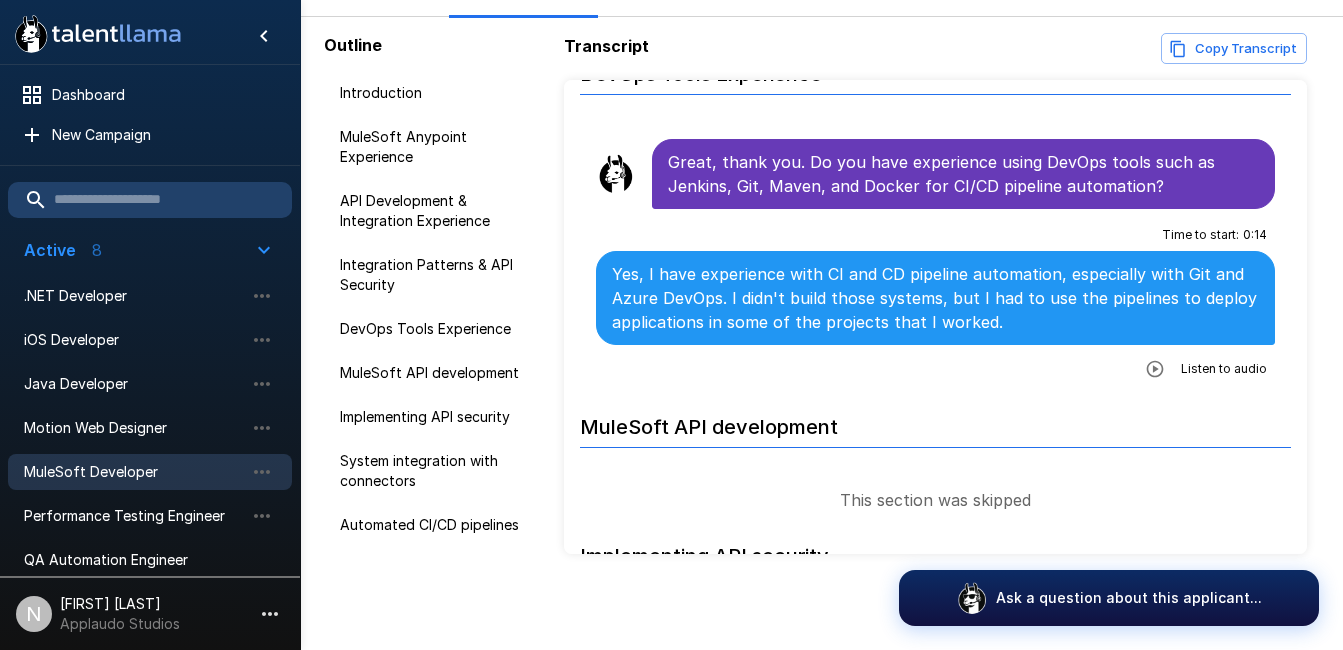 click on "Great, thank you. Do you have experience using DevOps tools such as Jenkins, Git, Maven, and Docker for CI/CD pipeline automation?" at bounding box center [963, 174] 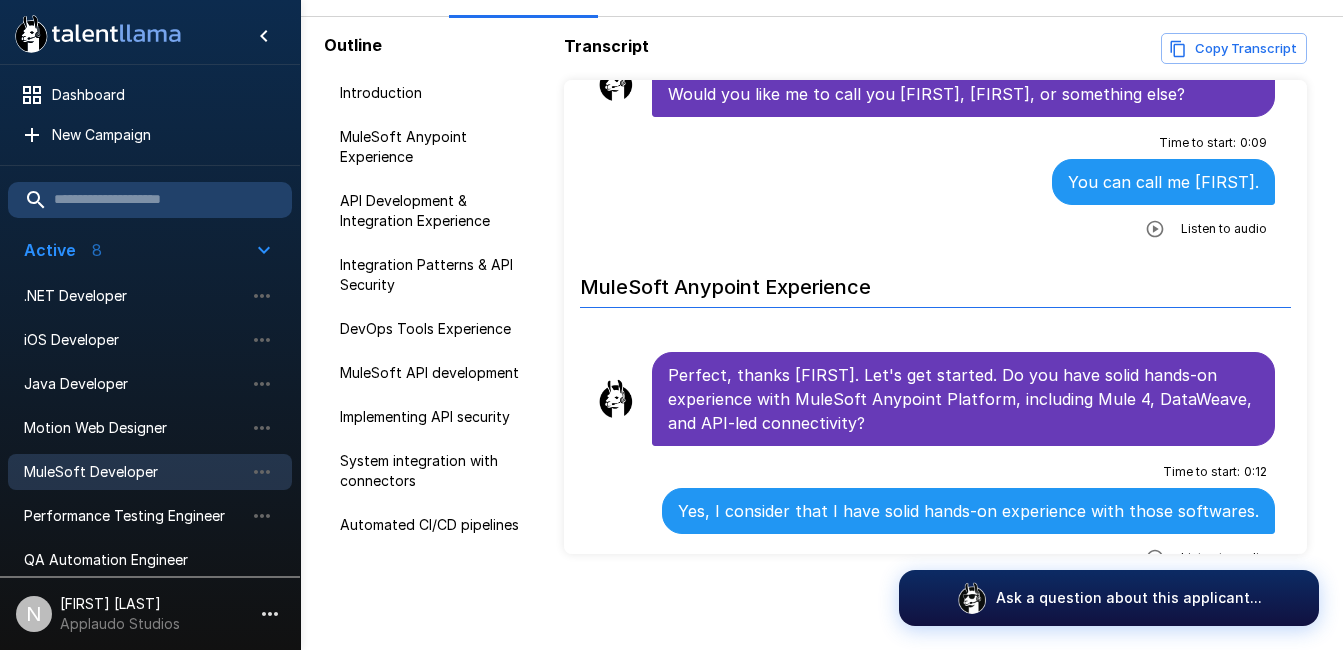 scroll, scrollTop: 0, scrollLeft: 0, axis: both 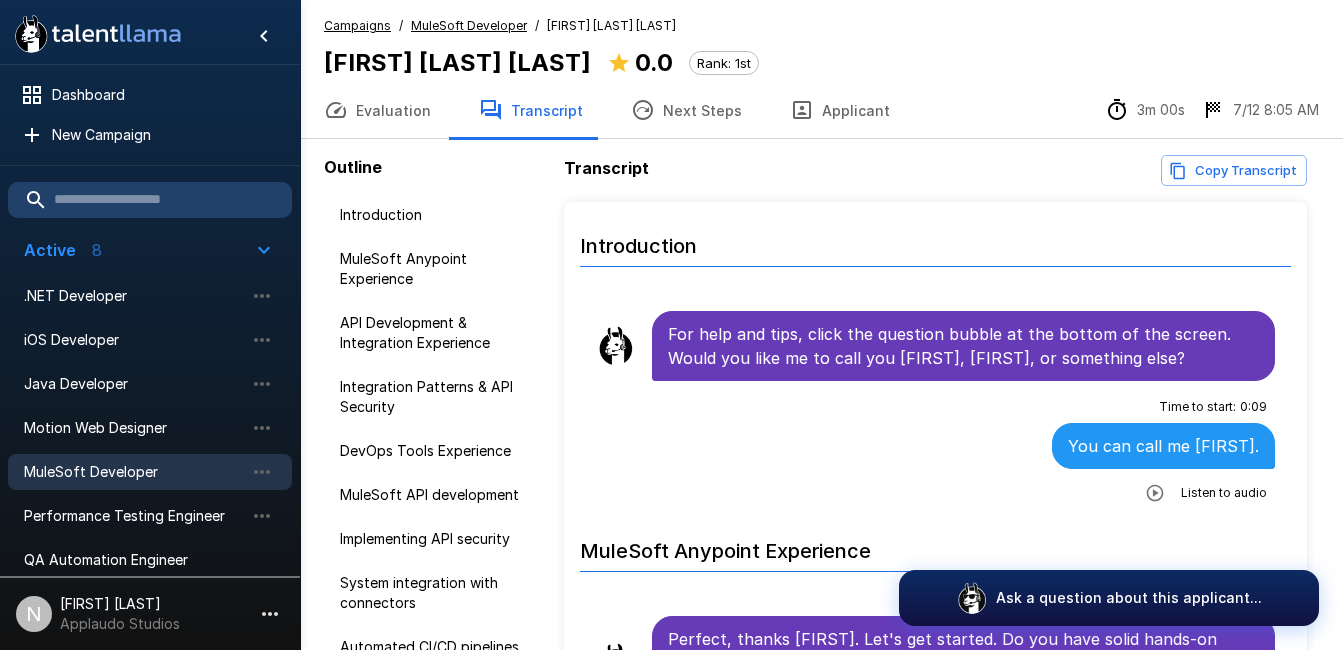 click on "Evaluation" at bounding box center [377, 110] 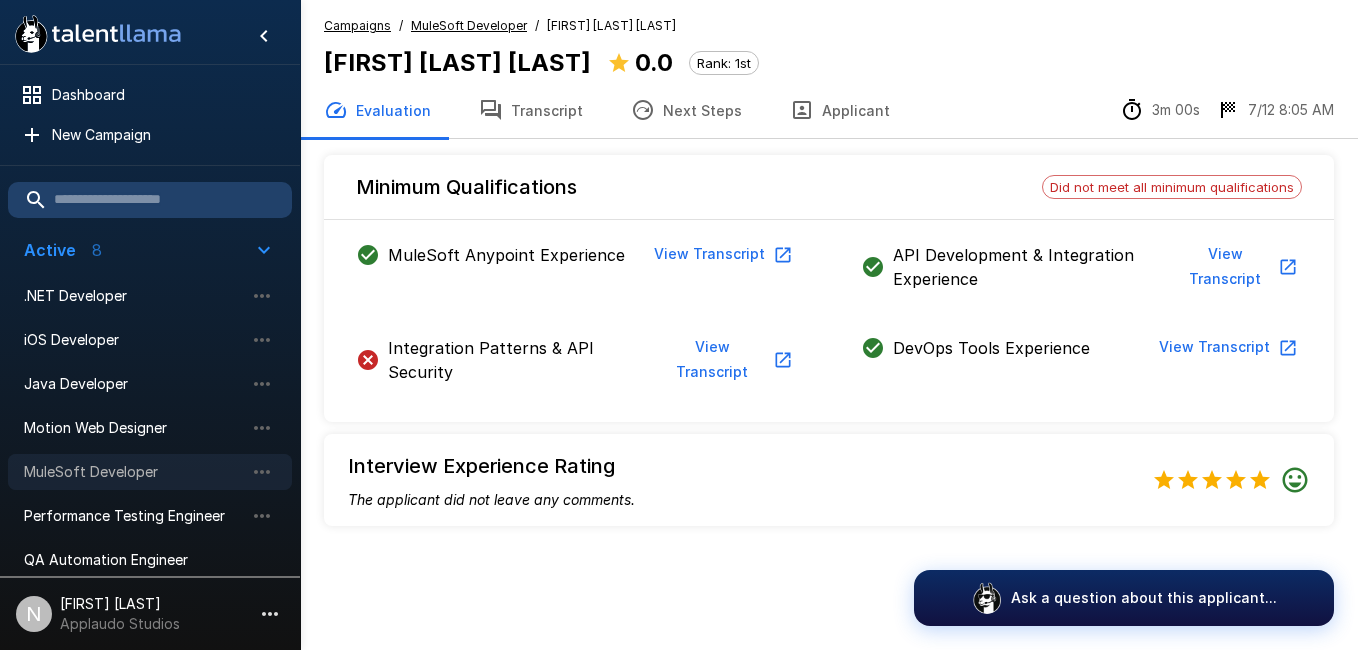 click on "MuleSoft Developer" at bounding box center [134, 472] 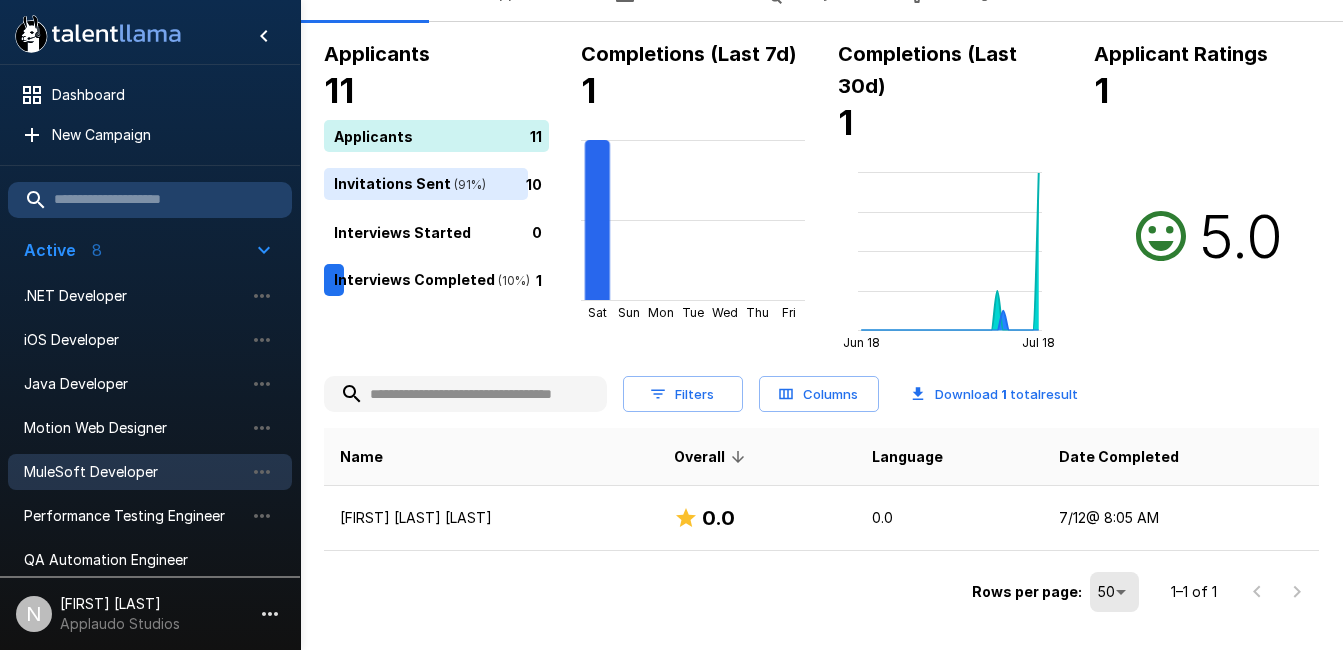 scroll, scrollTop: 0, scrollLeft: 0, axis: both 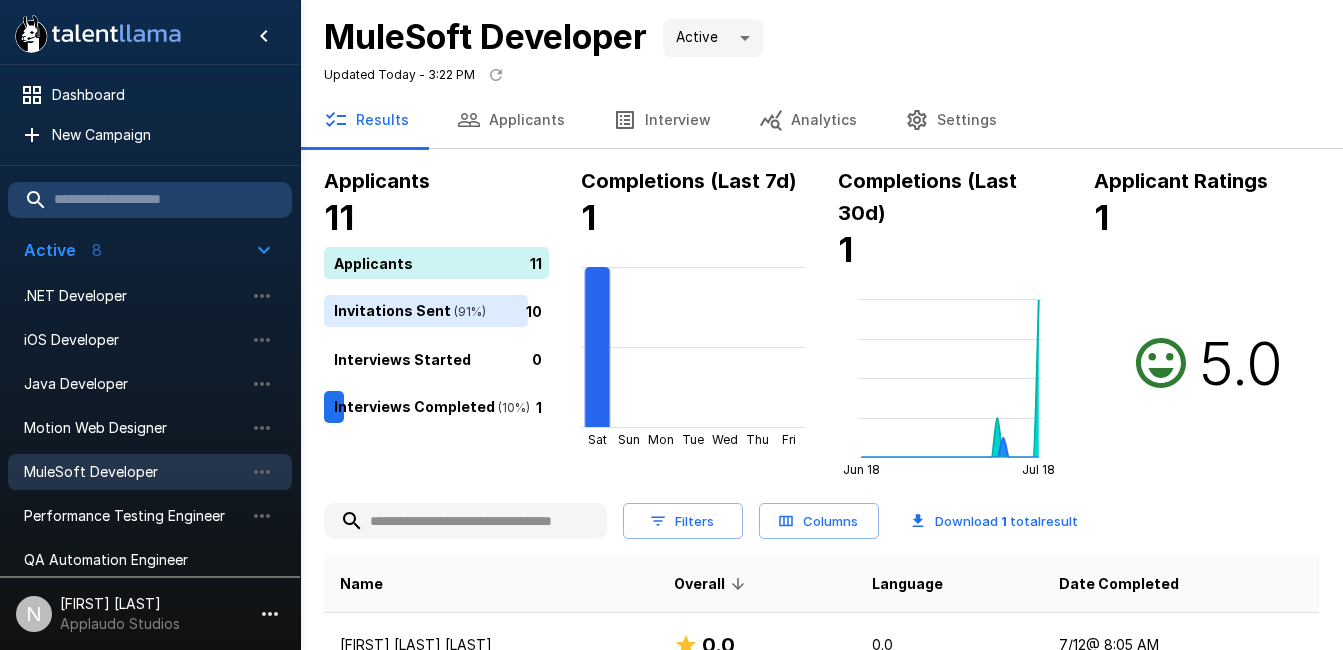 click on "Interview" at bounding box center [662, 120] 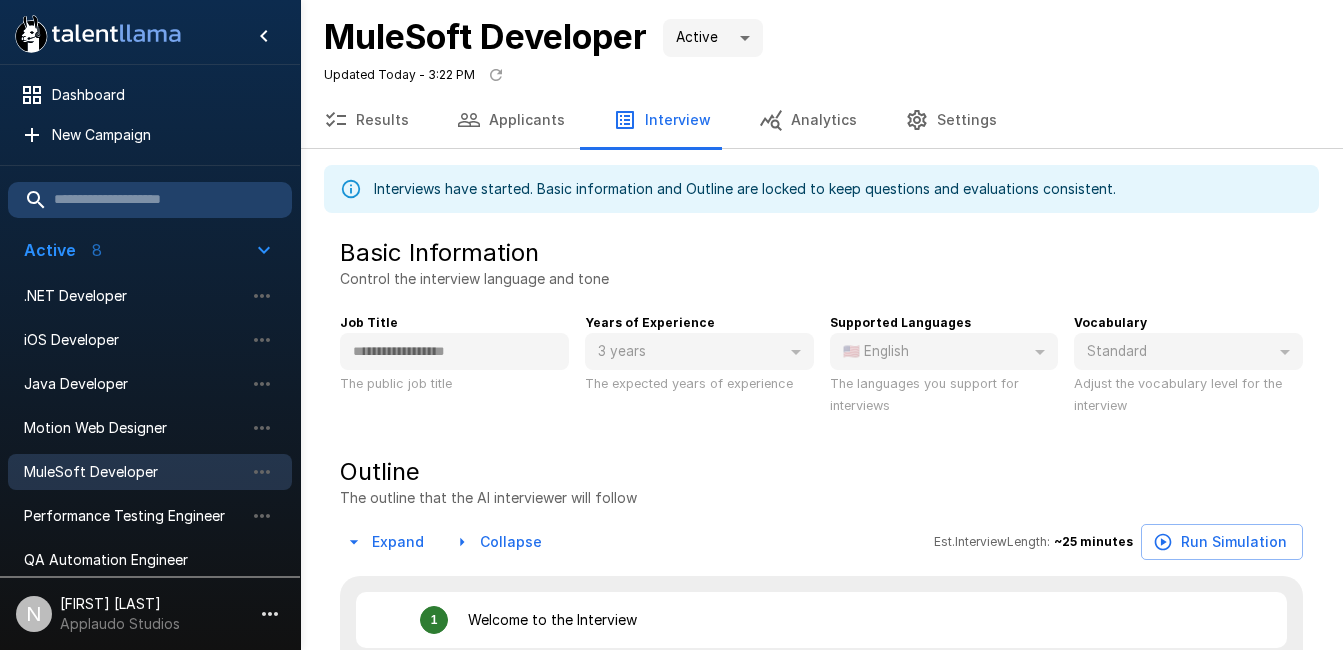type on "*" 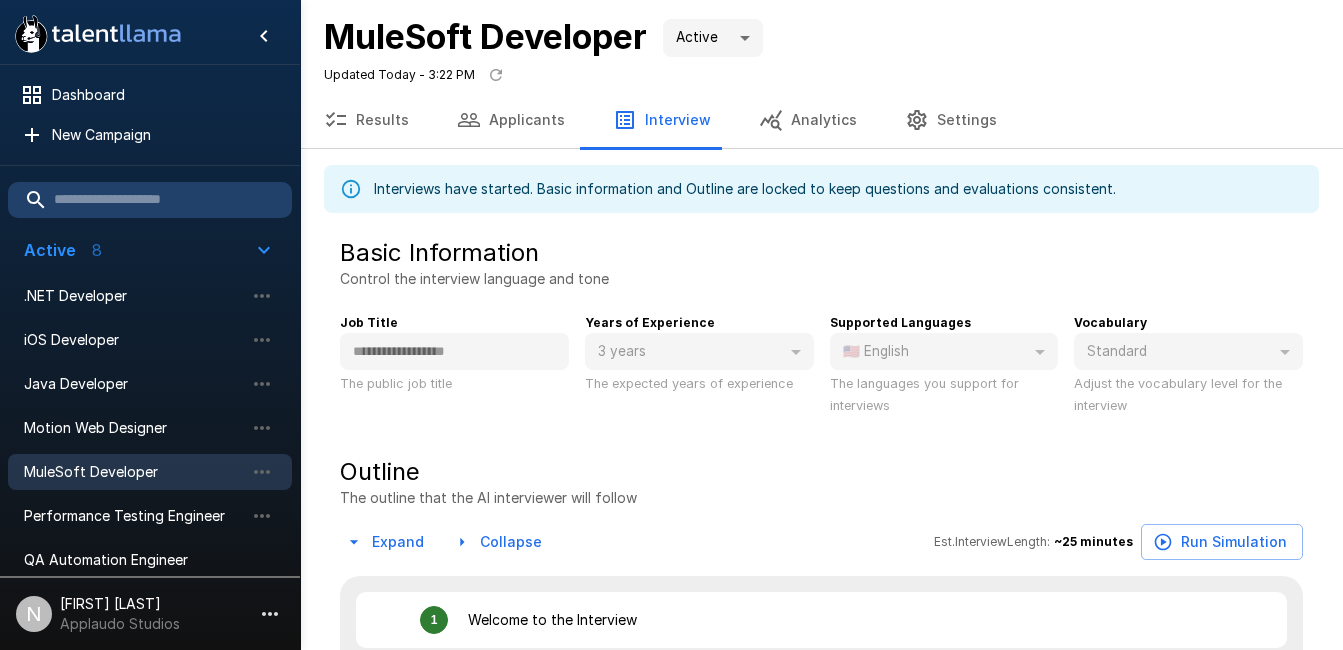 type on "*" 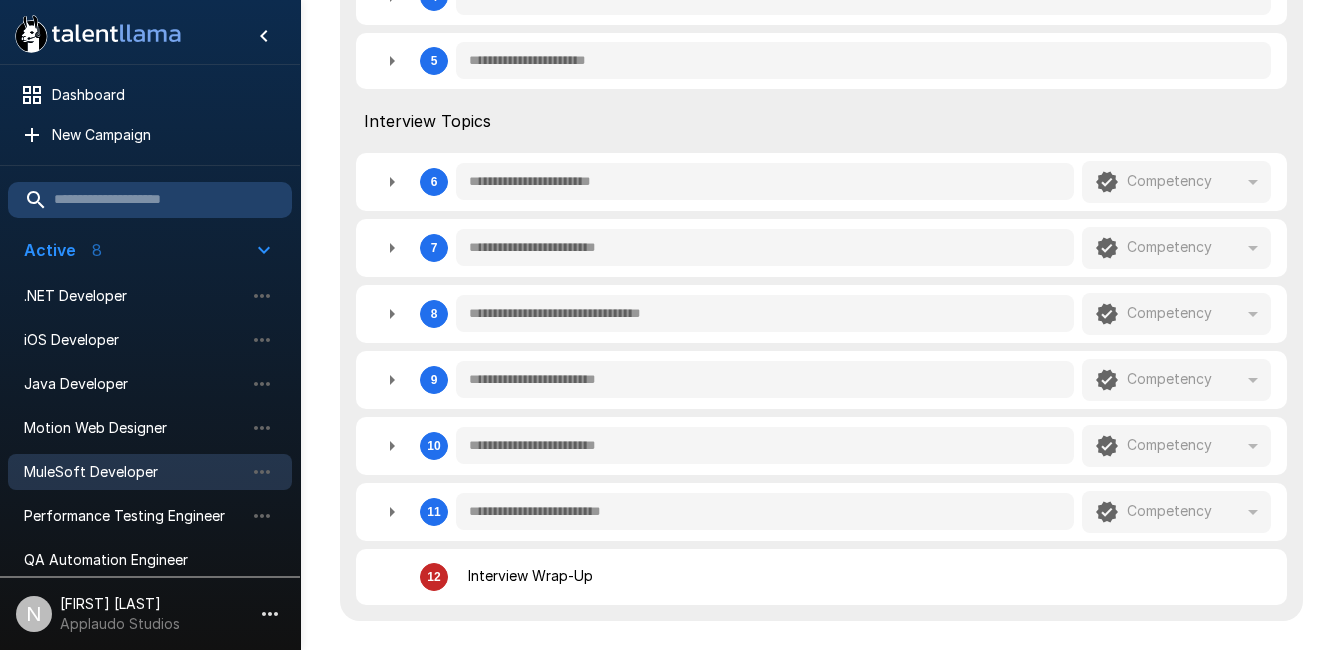 scroll, scrollTop: 897, scrollLeft: 0, axis: vertical 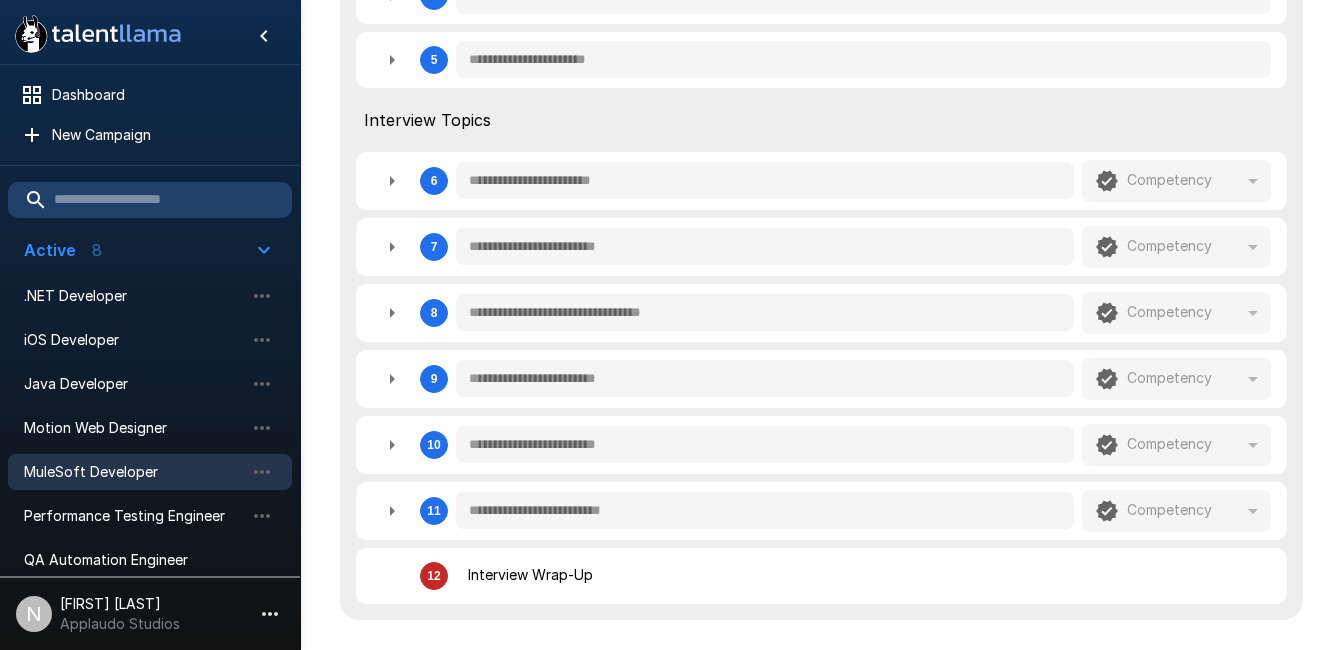type on "*" 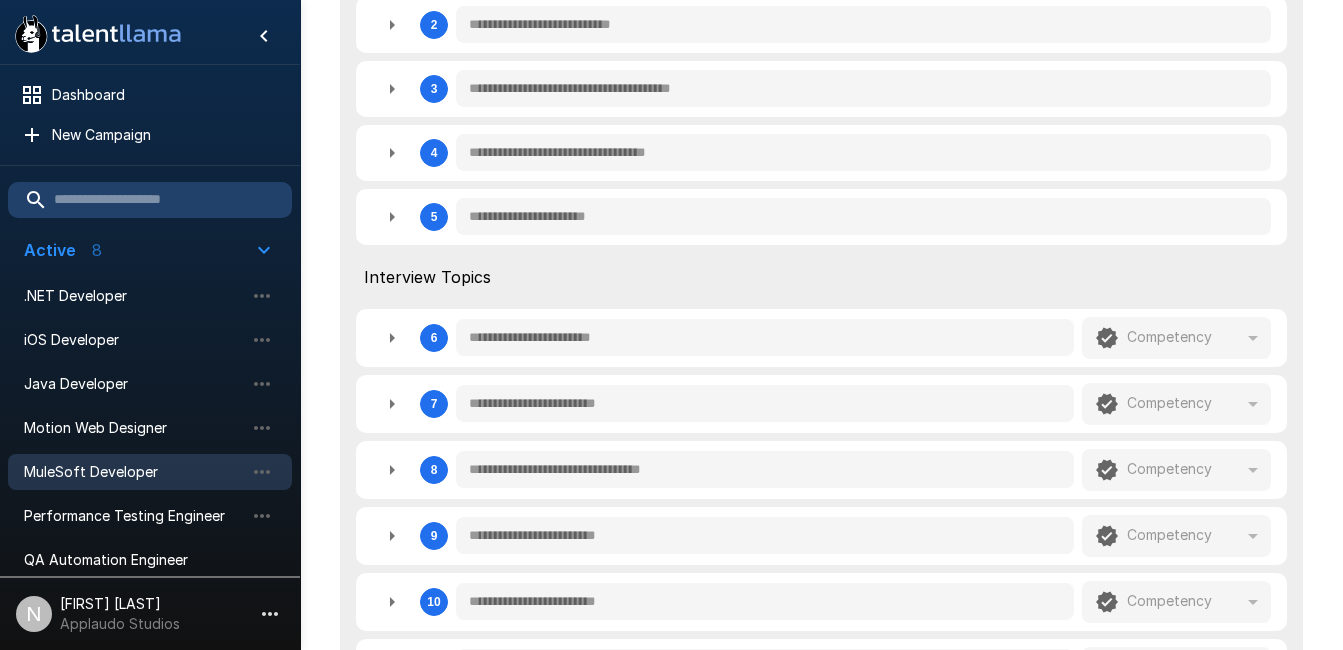 scroll, scrollTop: 738, scrollLeft: 0, axis: vertical 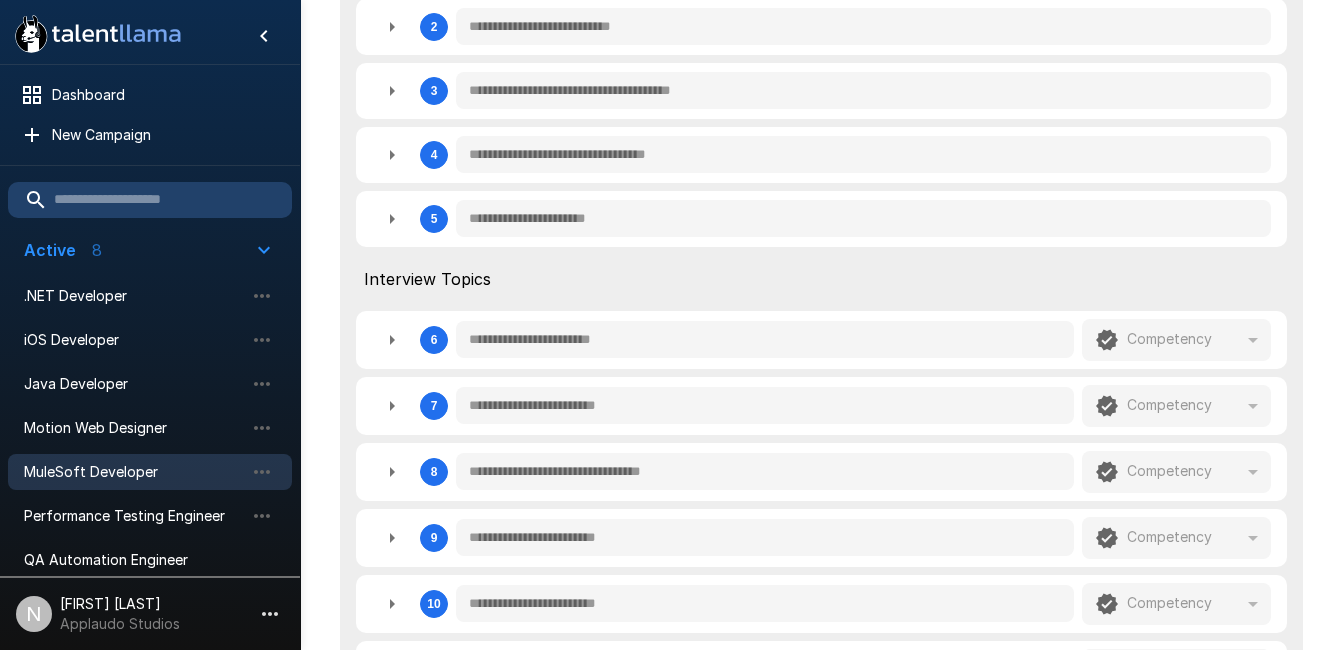 click 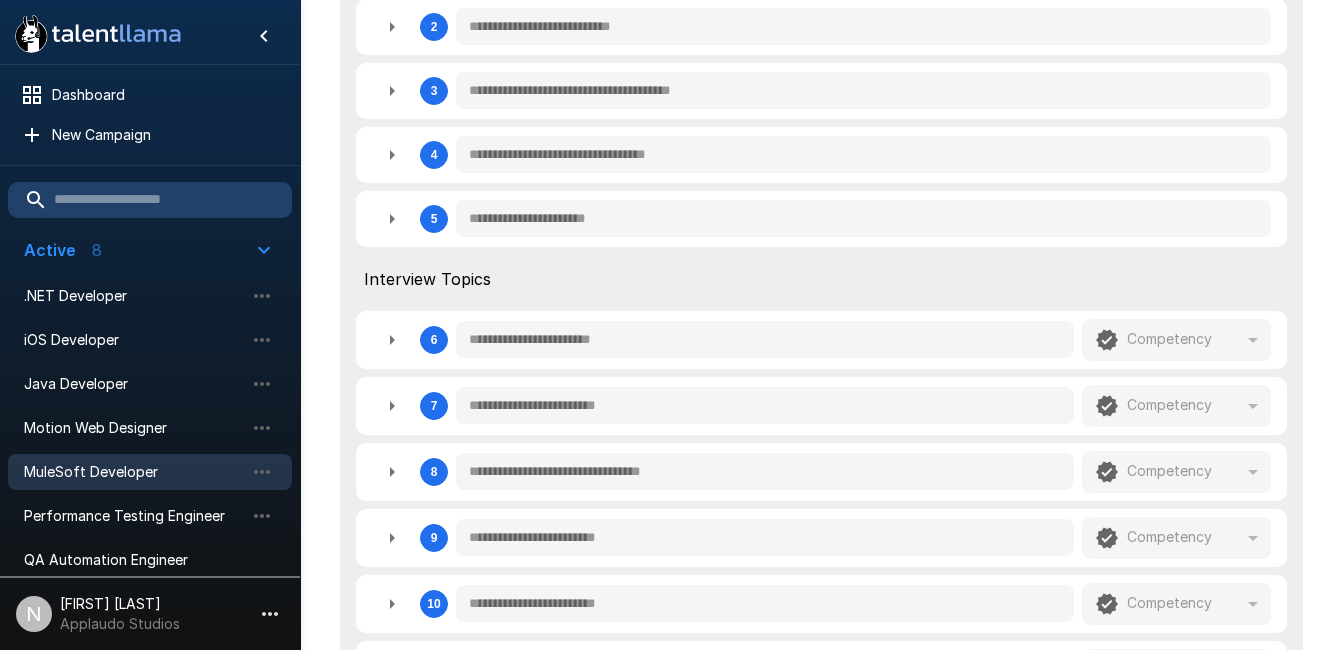 type on "*" 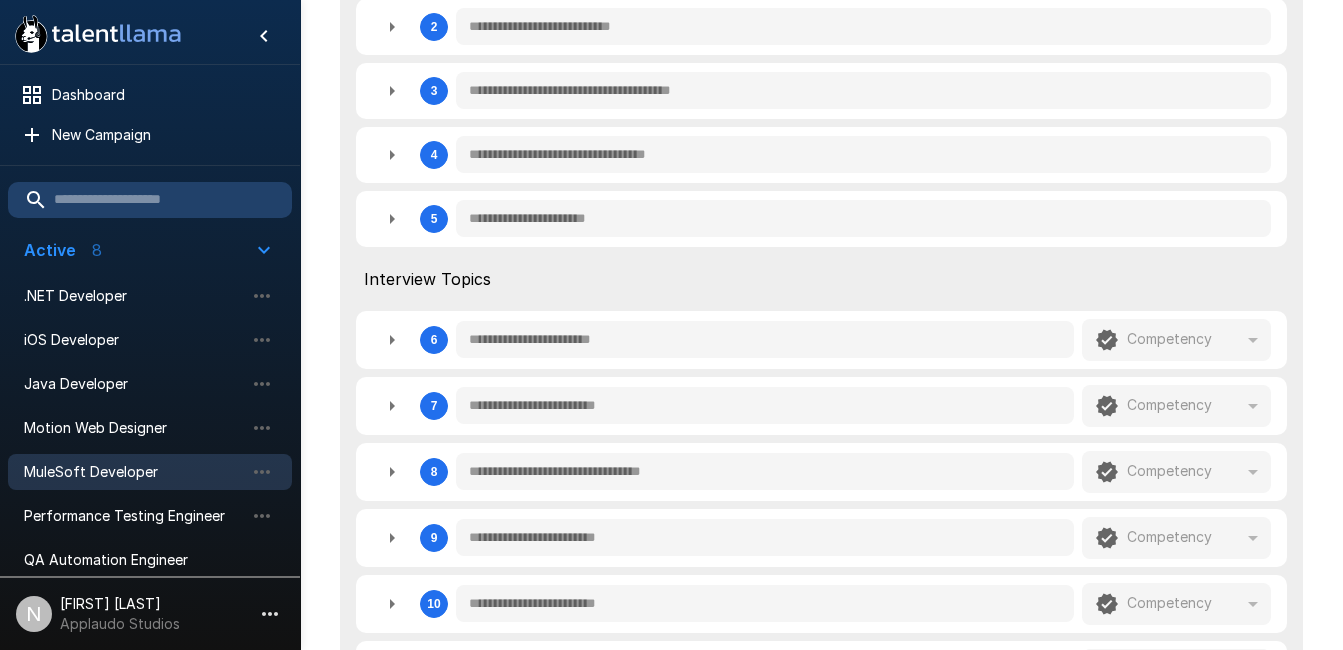 type on "*" 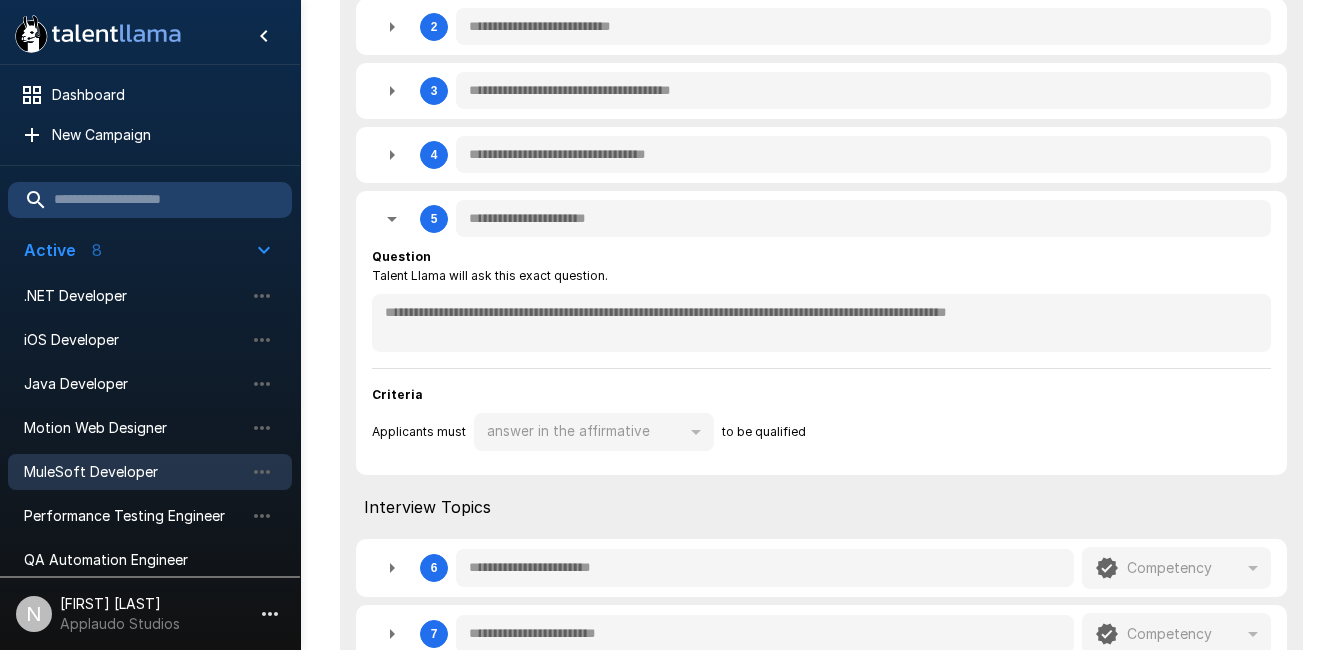 type on "*" 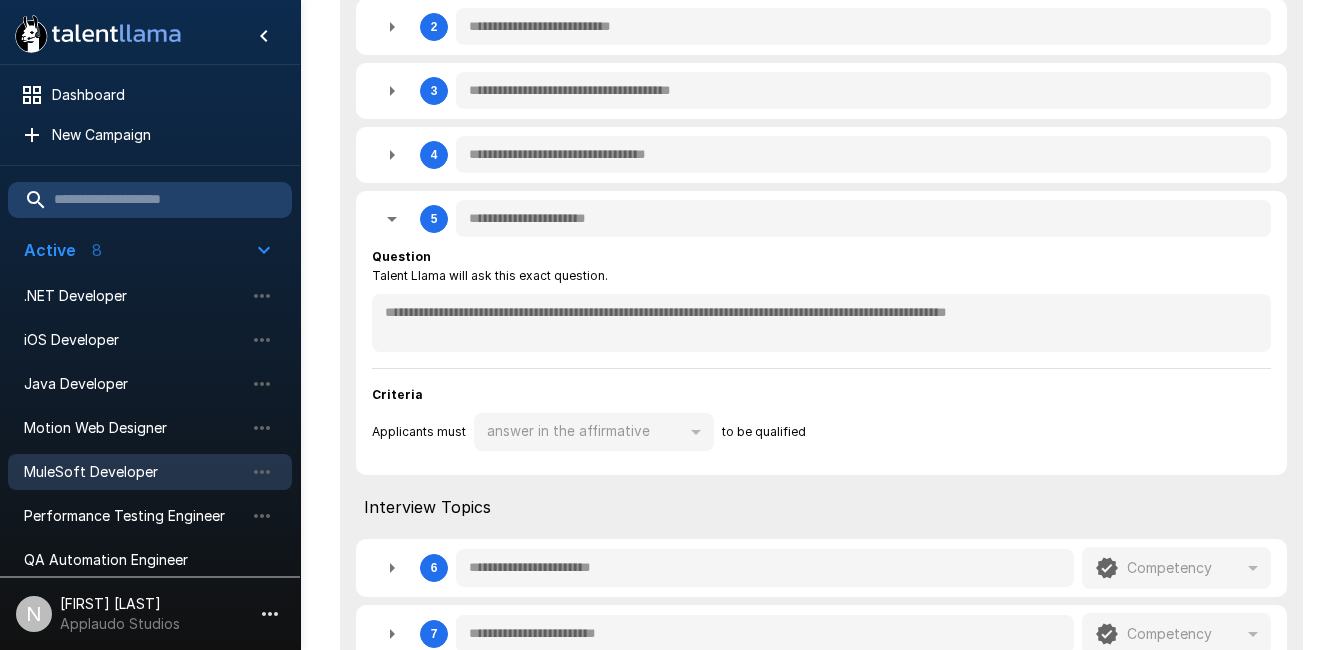 type on "*" 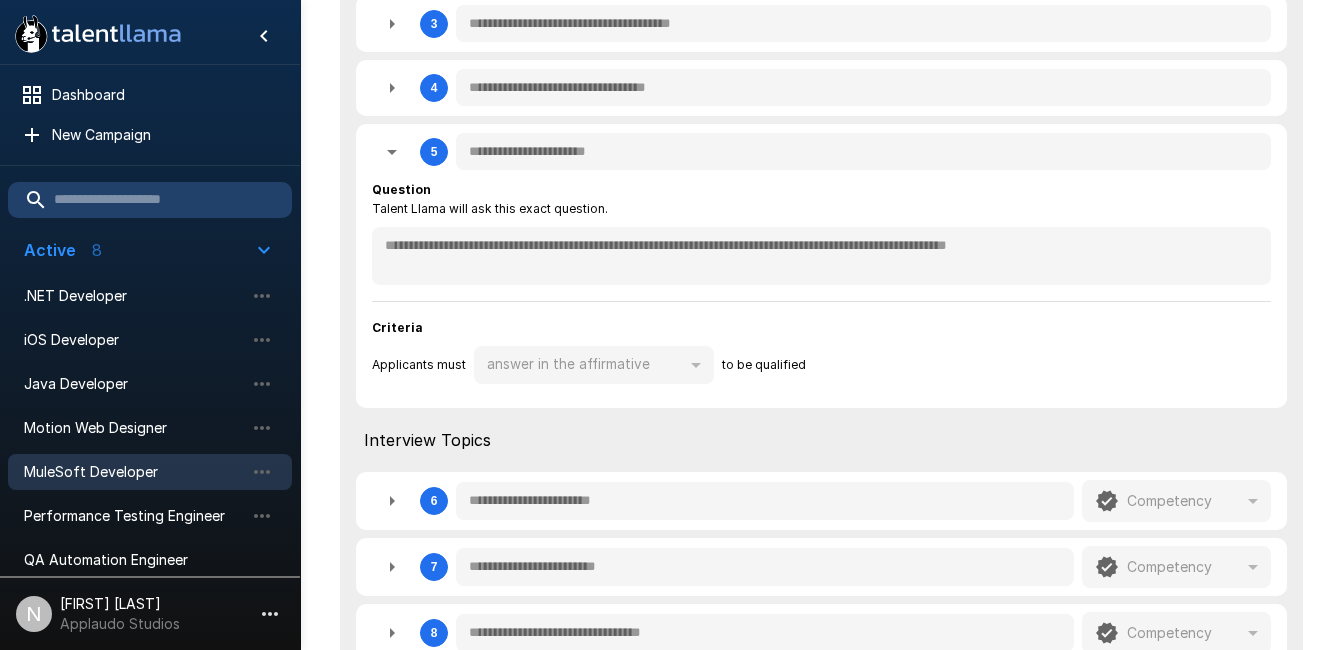 scroll, scrollTop: 768, scrollLeft: 0, axis: vertical 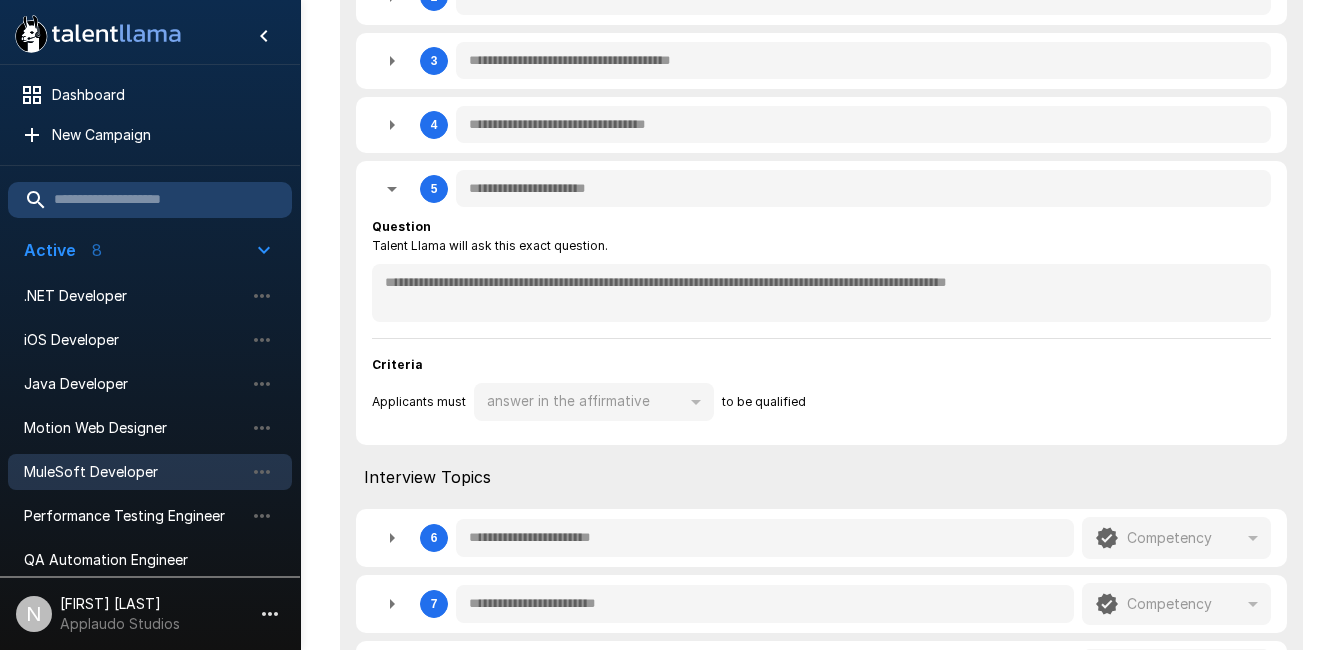 click 